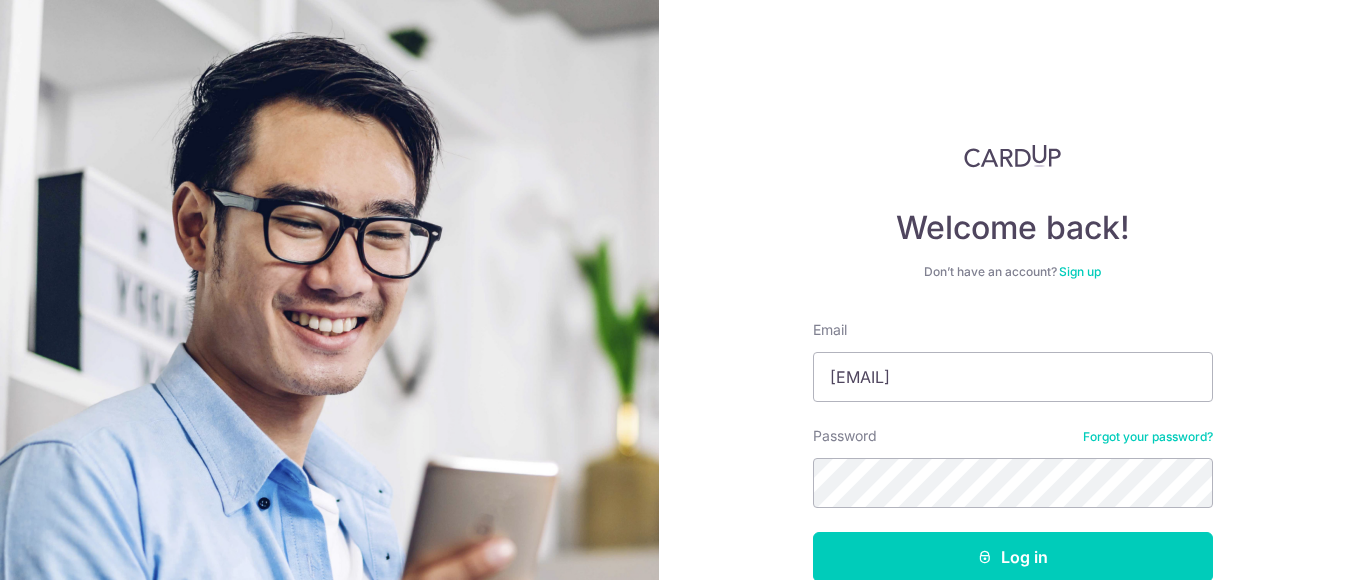 scroll, scrollTop: 0, scrollLeft: 0, axis: both 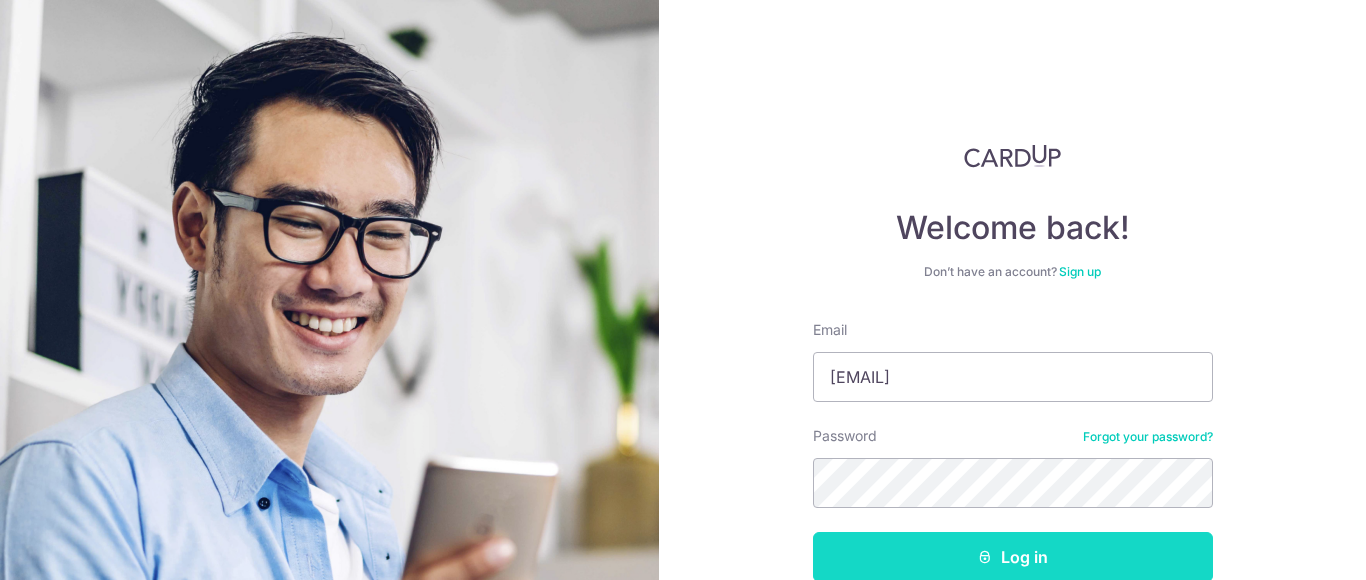 click on "Log in" at bounding box center [1013, 557] 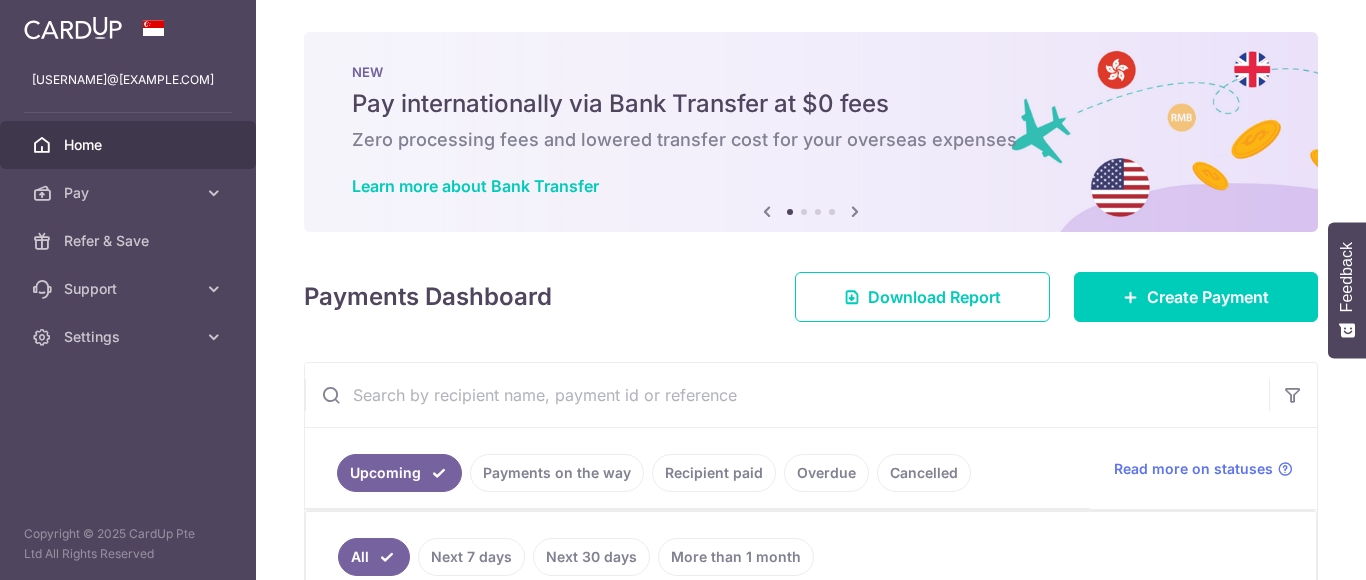 scroll, scrollTop: 0, scrollLeft: 0, axis: both 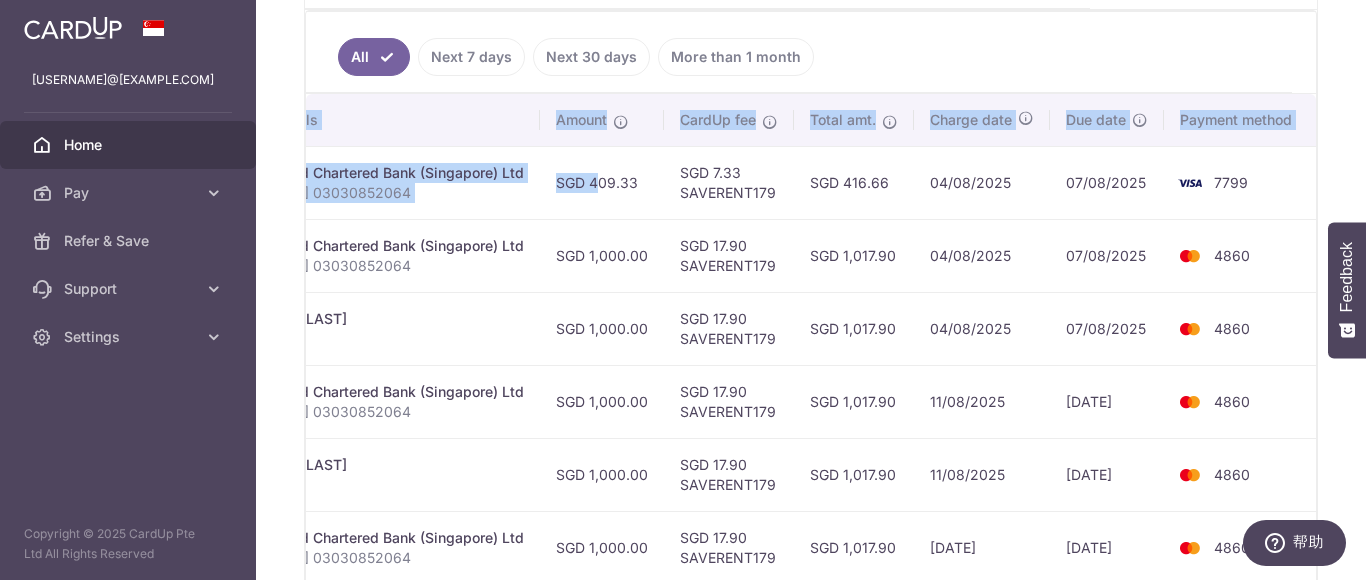 drag, startPoint x: 1258, startPoint y: 187, endPoint x: 1357, endPoint y: 187, distance: 99 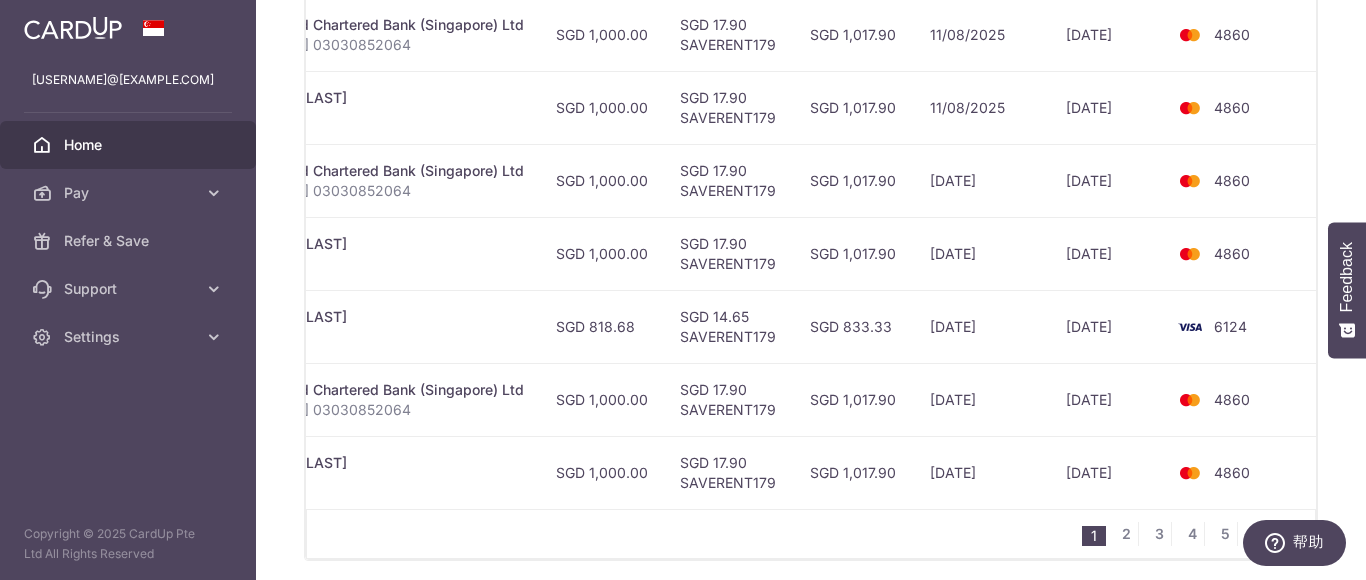 scroll, scrollTop: 924, scrollLeft: 0, axis: vertical 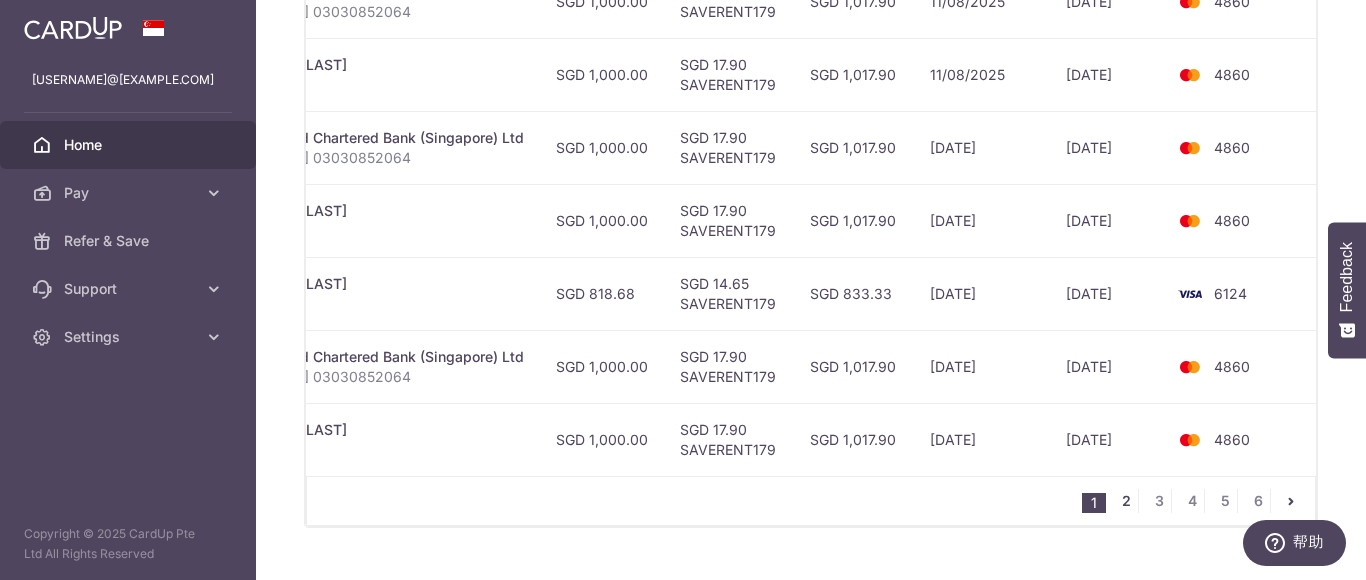 click on "2" at bounding box center (1126, 501) 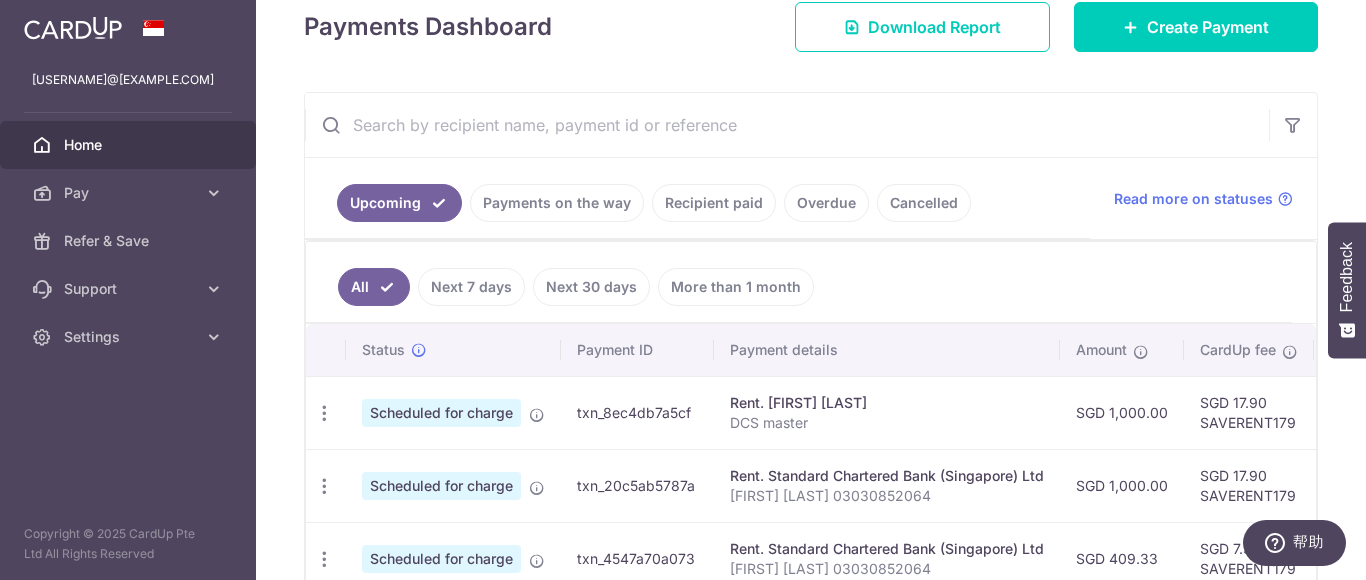 scroll, scrollTop: 394, scrollLeft: 0, axis: vertical 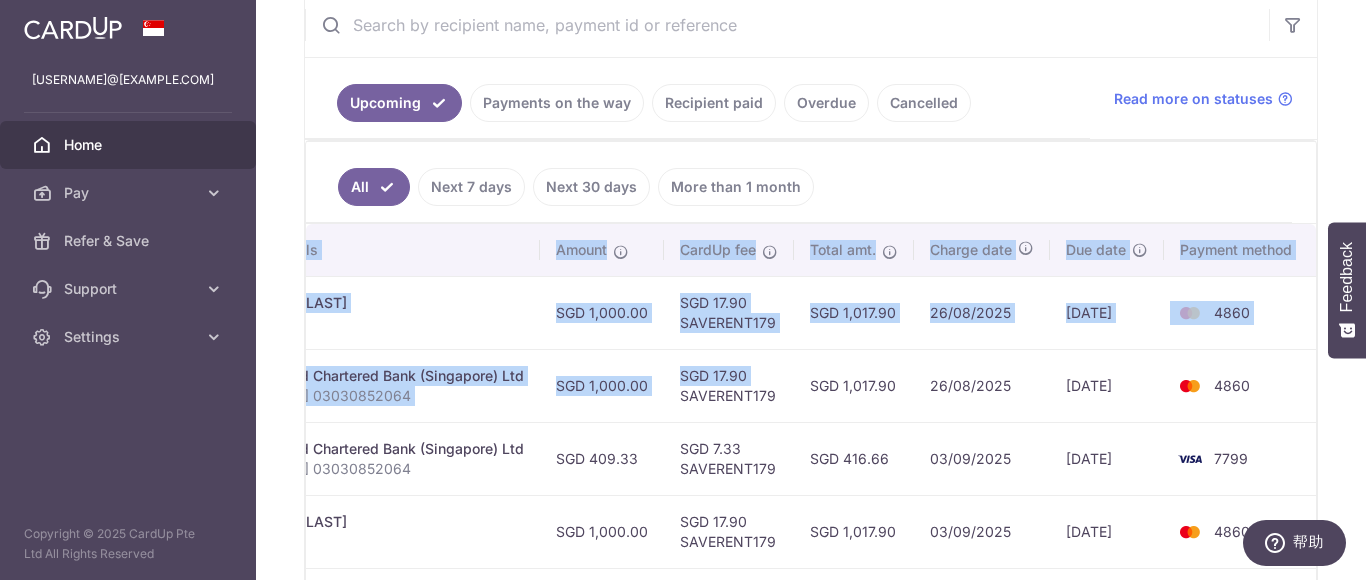 drag, startPoint x: 1185, startPoint y: 389, endPoint x: 1365, endPoint y: 388, distance: 180.00278 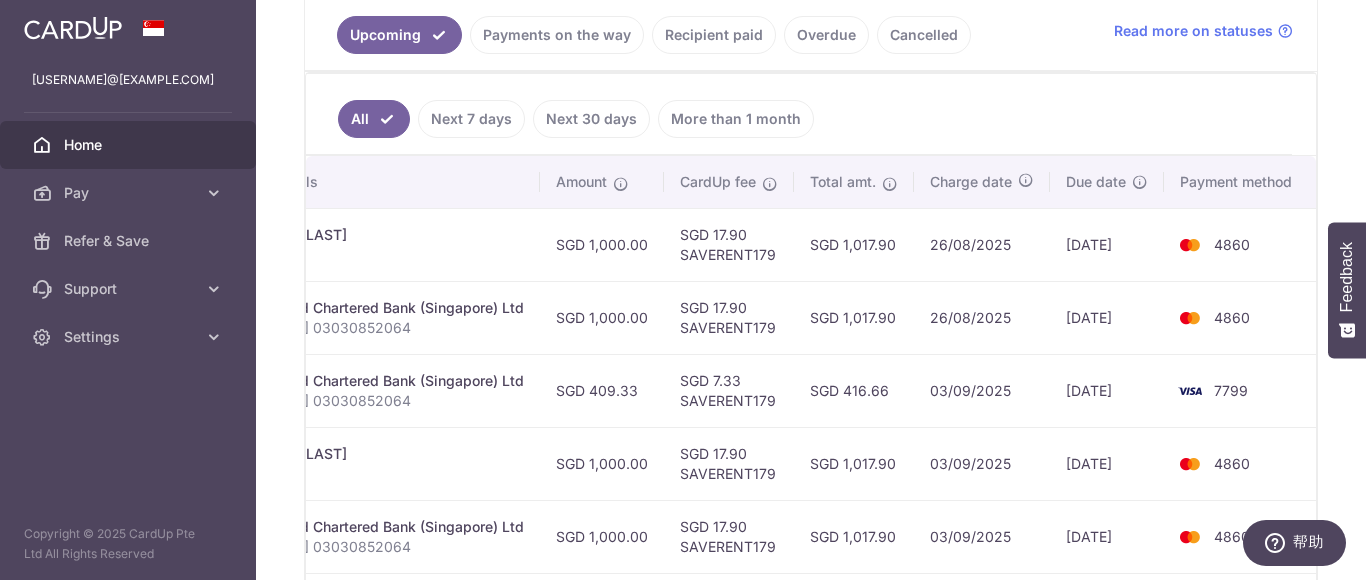 scroll, scrollTop: 594, scrollLeft: 0, axis: vertical 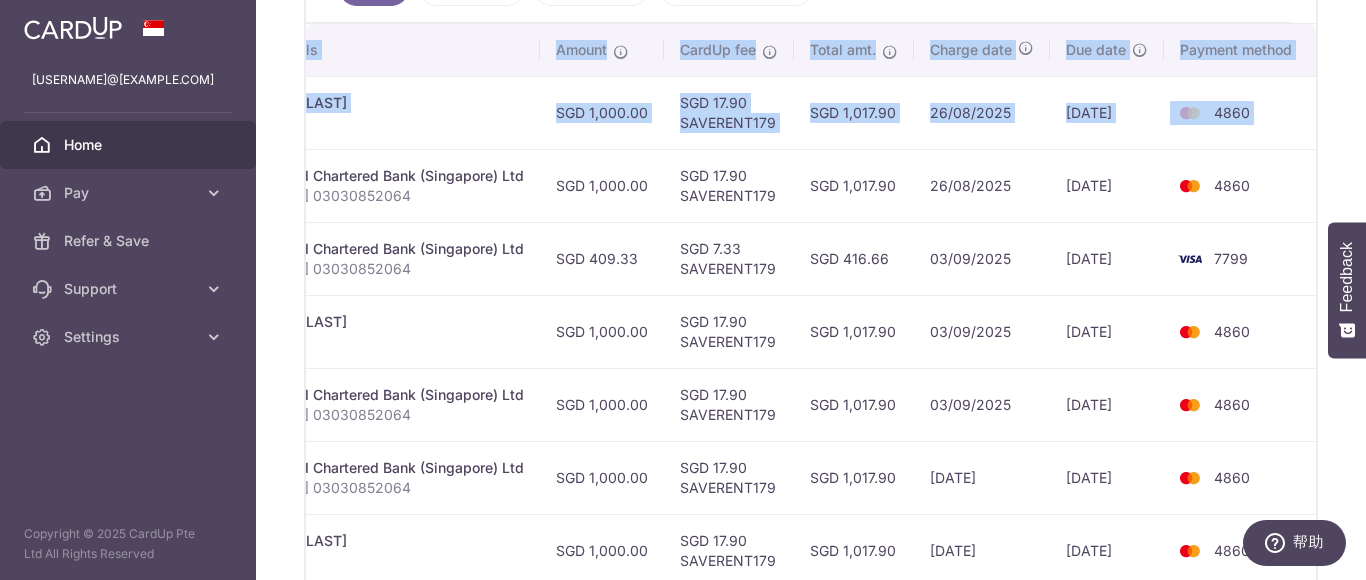 drag, startPoint x: 1257, startPoint y: 113, endPoint x: 1365, endPoint y: 132, distance: 109.65856 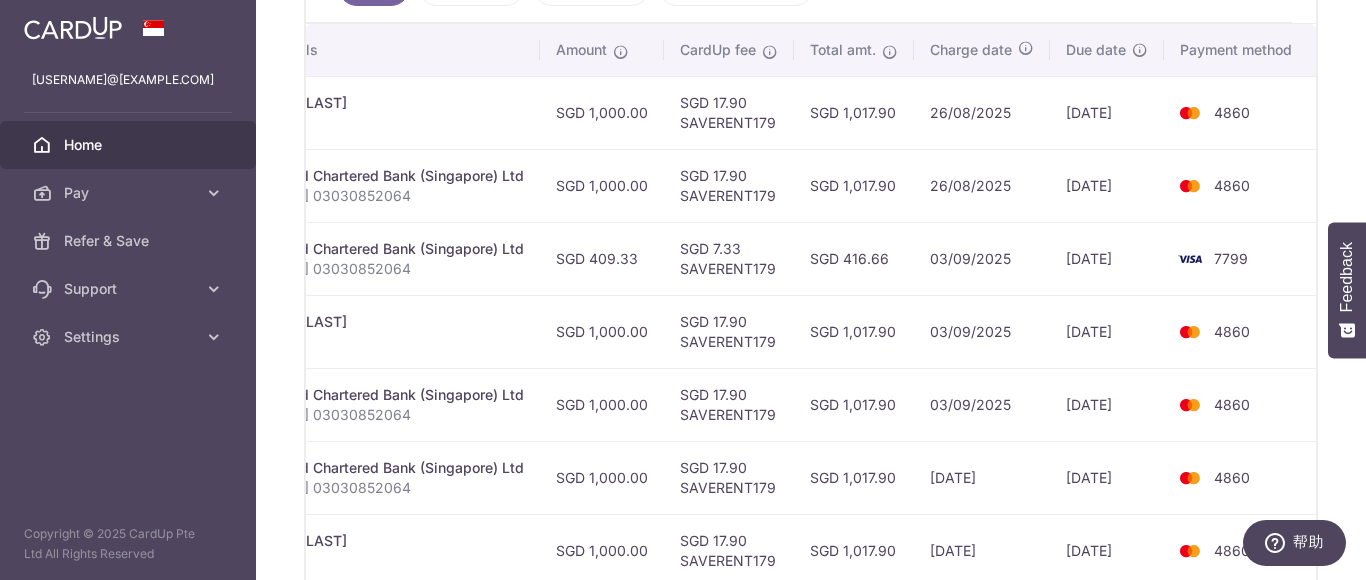 click on "4860" at bounding box center (1240, 112) 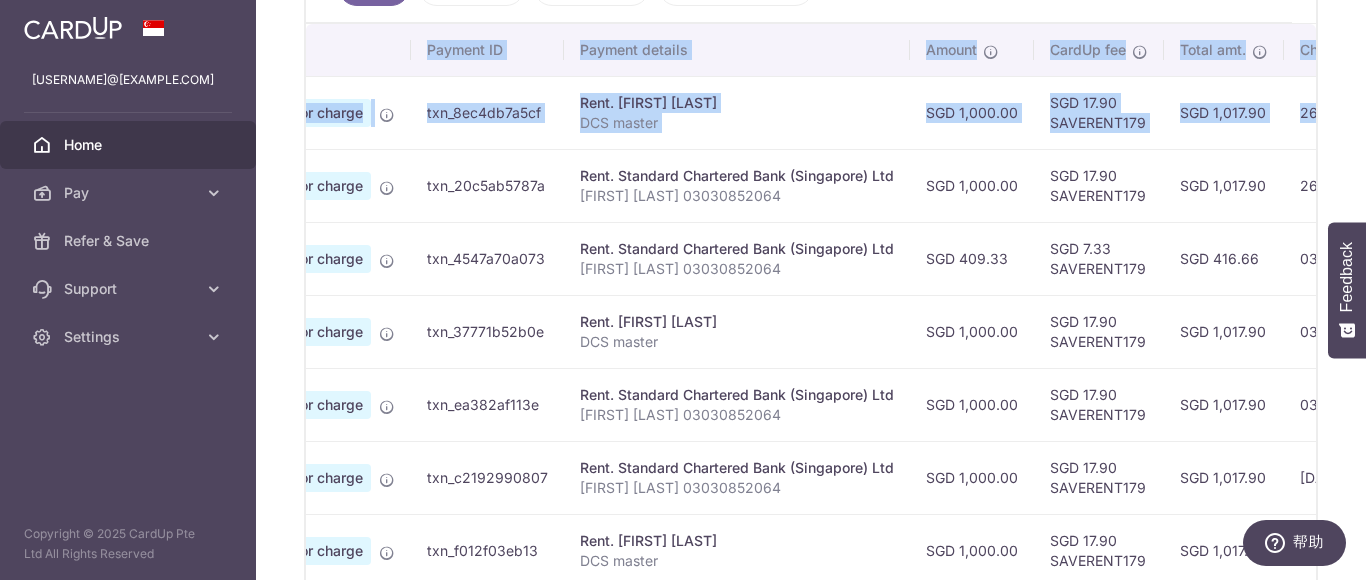 scroll, scrollTop: 0, scrollLeft: 0, axis: both 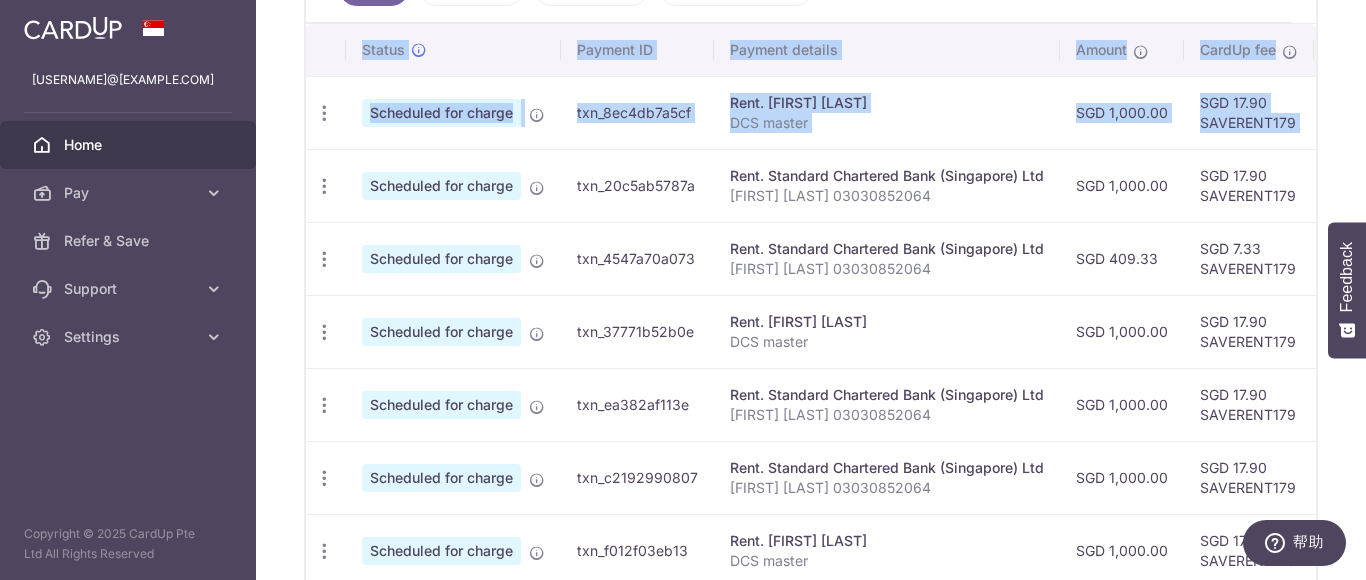 drag, startPoint x: 1022, startPoint y: 110, endPoint x: 273, endPoint y: 104, distance: 749.02405 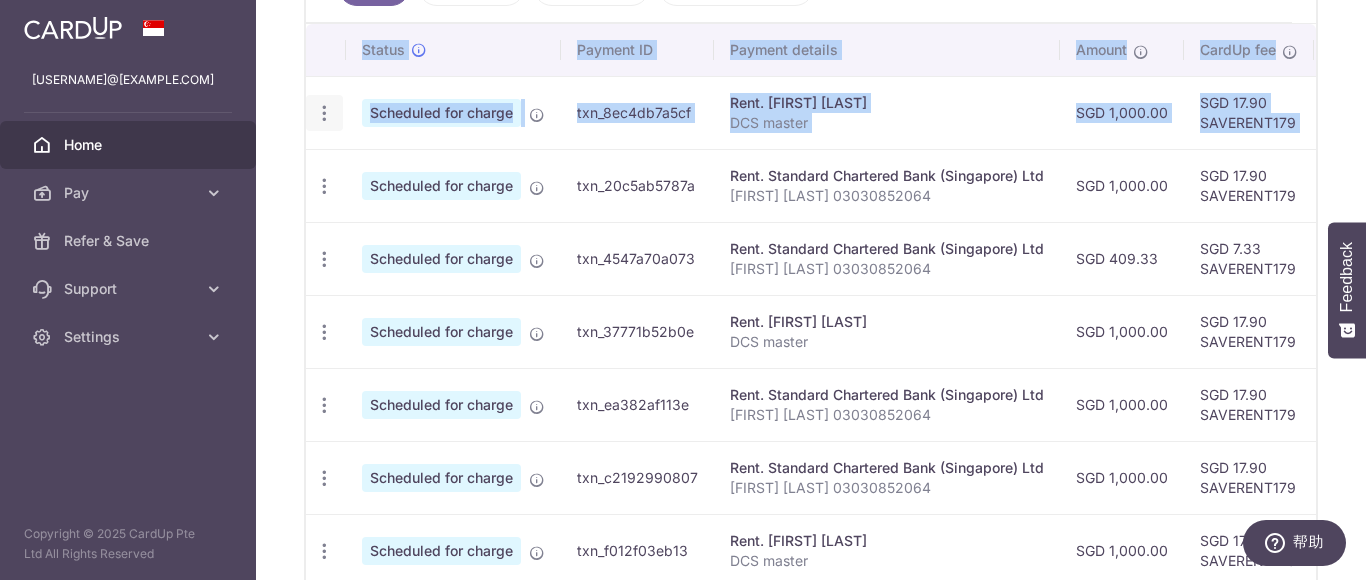 click on "Update payment
Cancel payment" at bounding box center [324, 113] 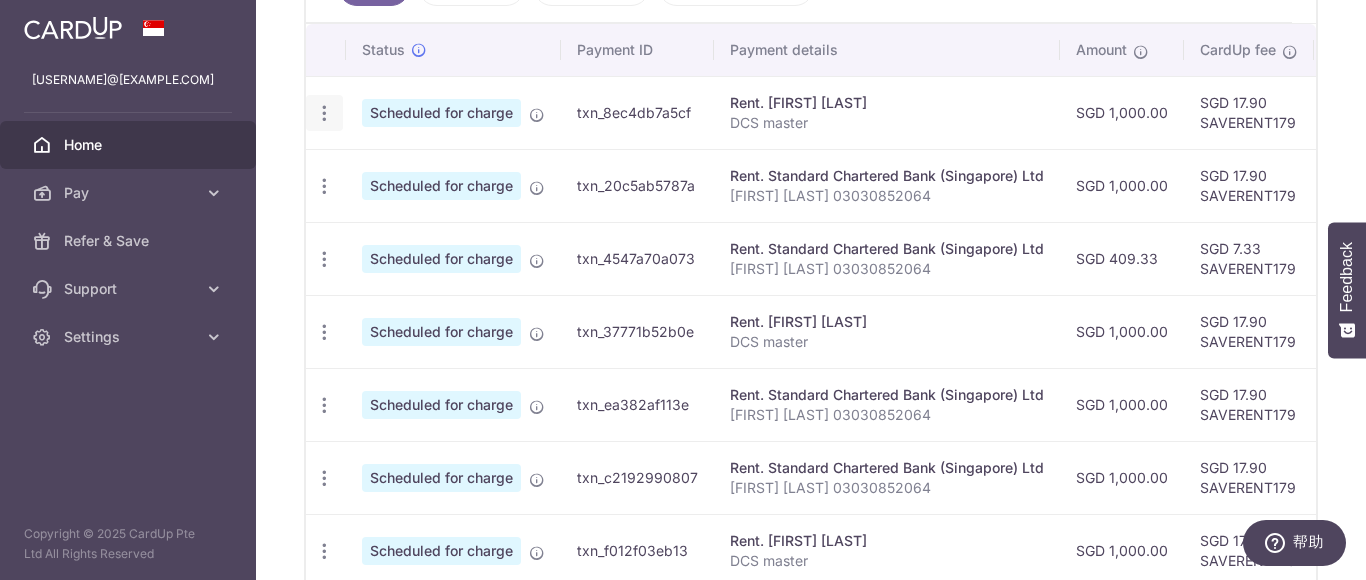 click at bounding box center [324, 113] 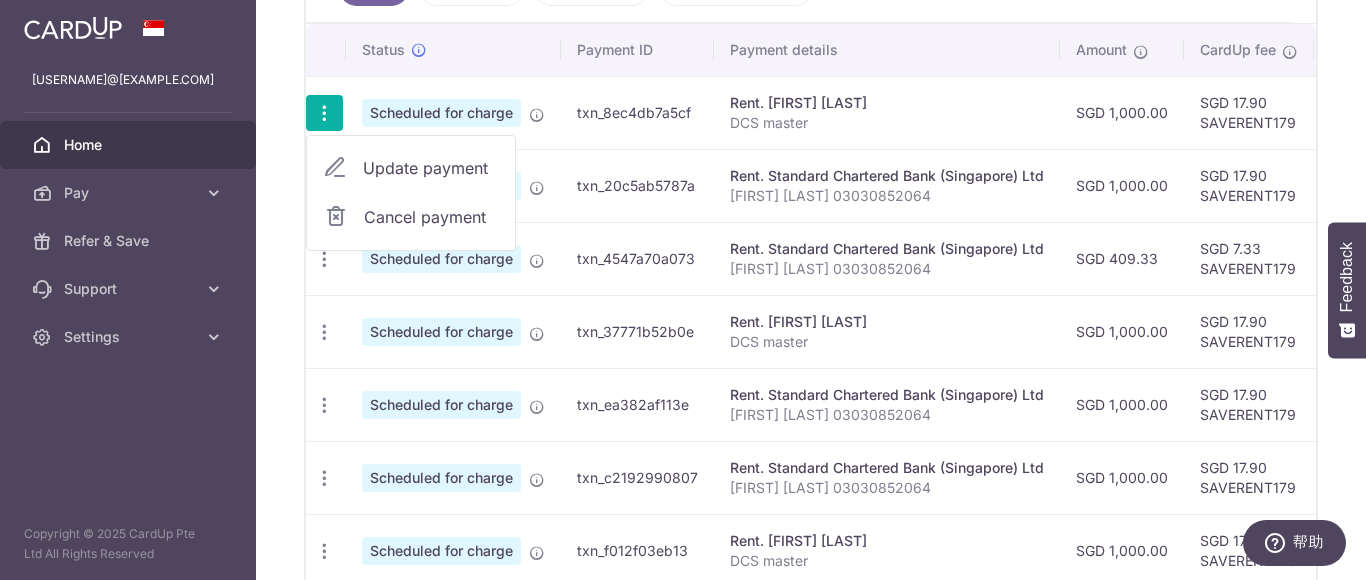 click on "Update payment" at bounding box center (431, 168) 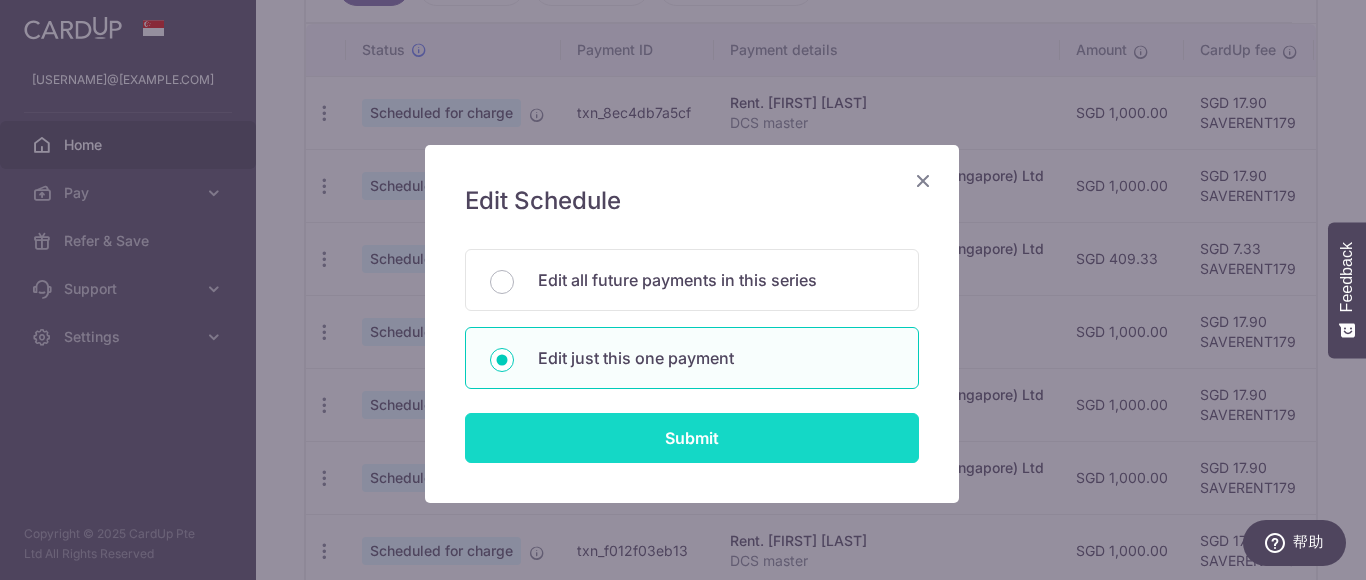 click on "Submit" at bounding box center (692, 438) 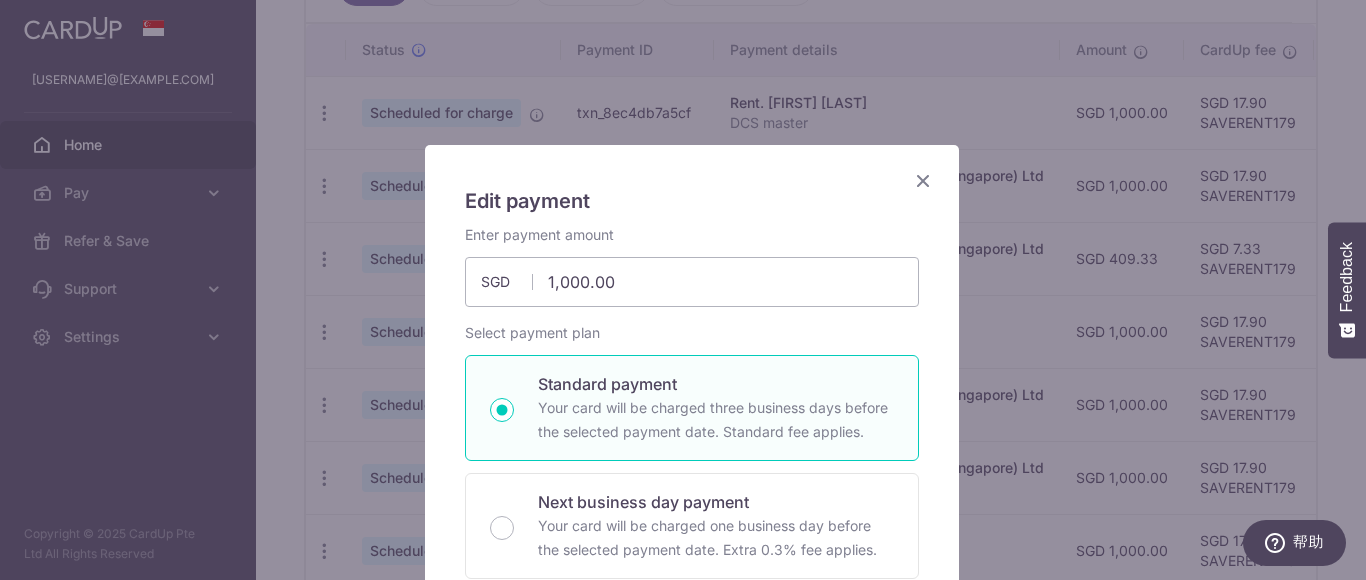type on "SAVERENT179" 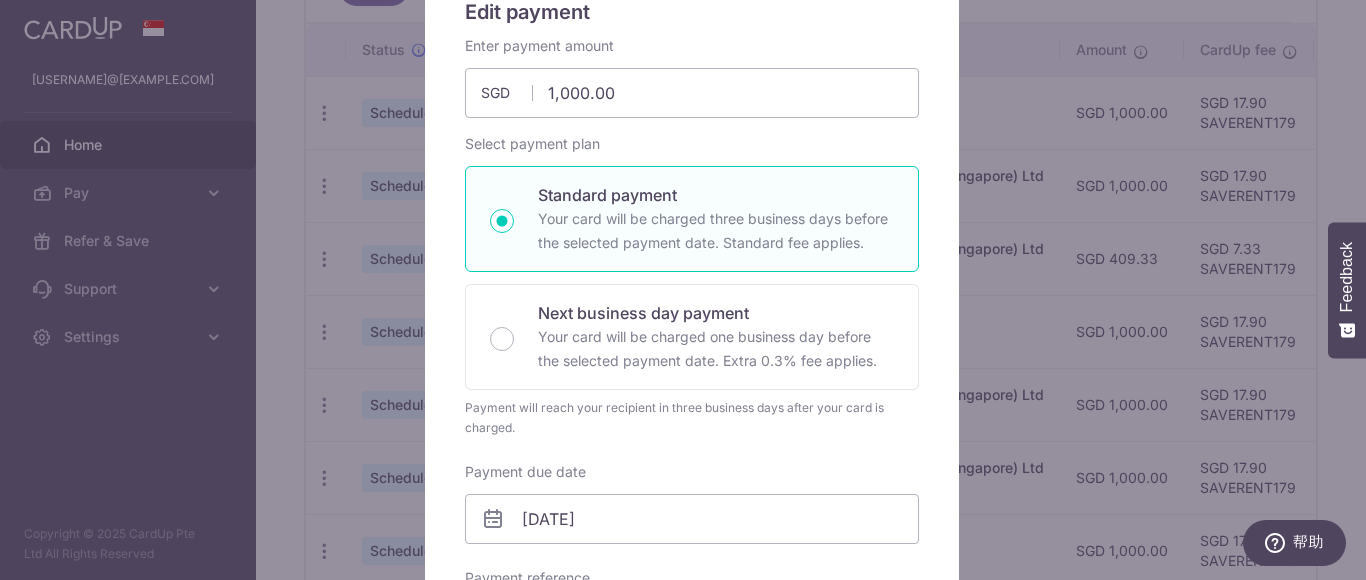scroll, scrollTop: 100, scrollLeft: 0, axis: vertical 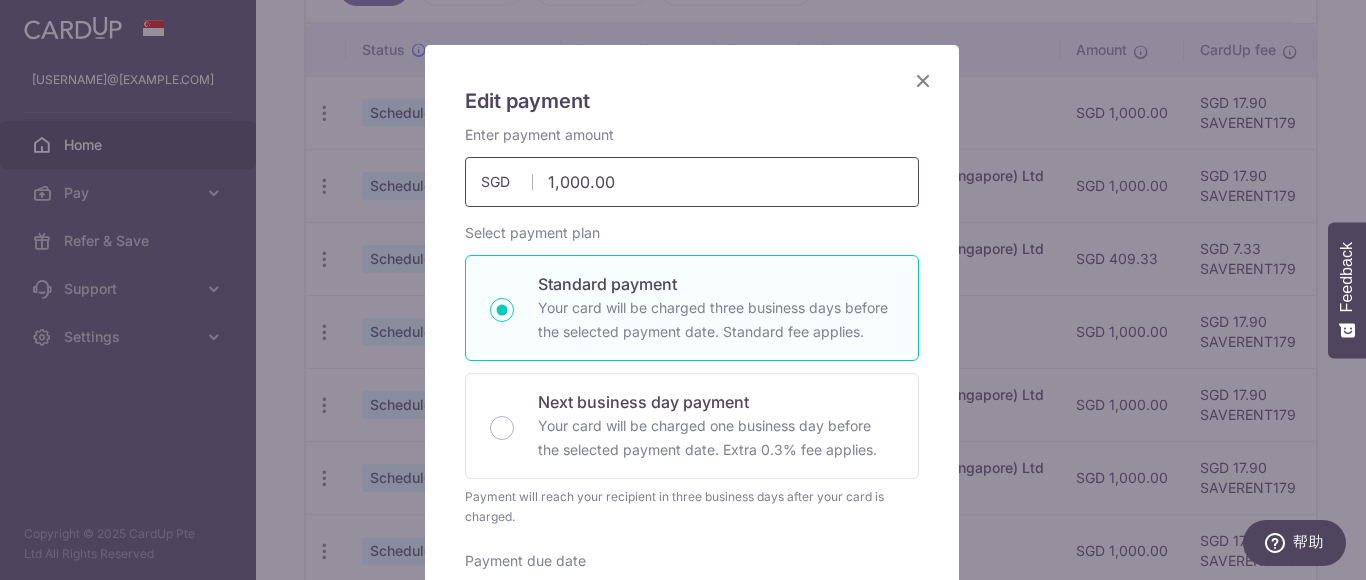 click on "1,000.00" at bounding box center (692, 182) 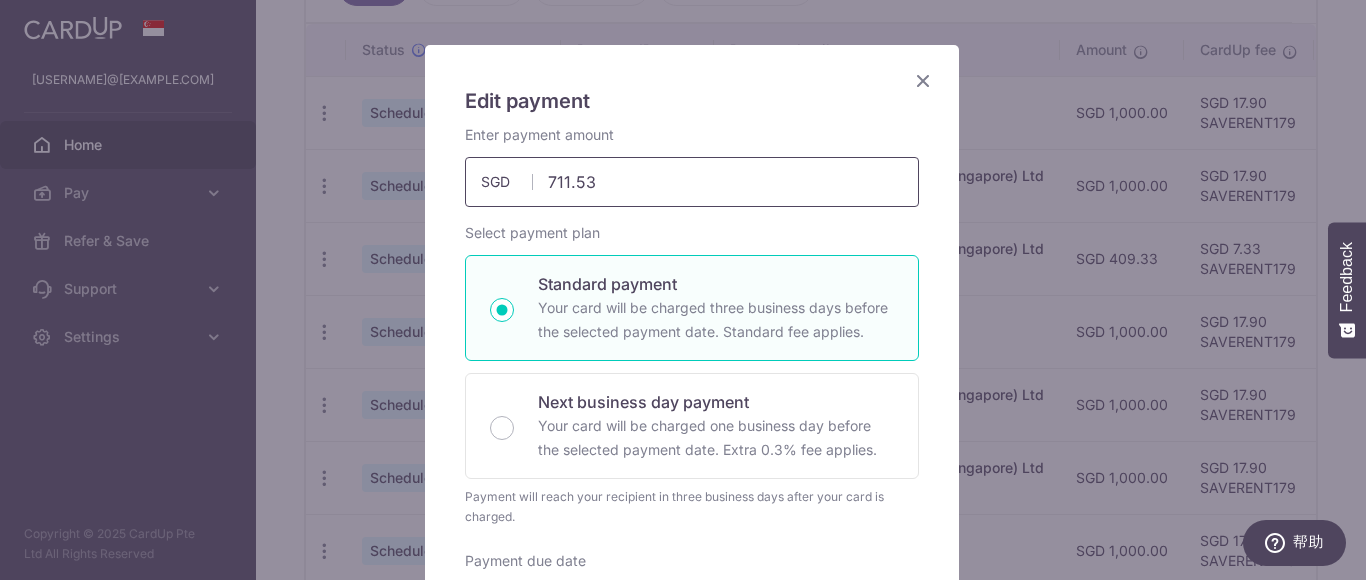 drag, startPoint x: 631, startPoint y: 189, endPoint x: 449, endPoint y: 163, distance: 183.84776 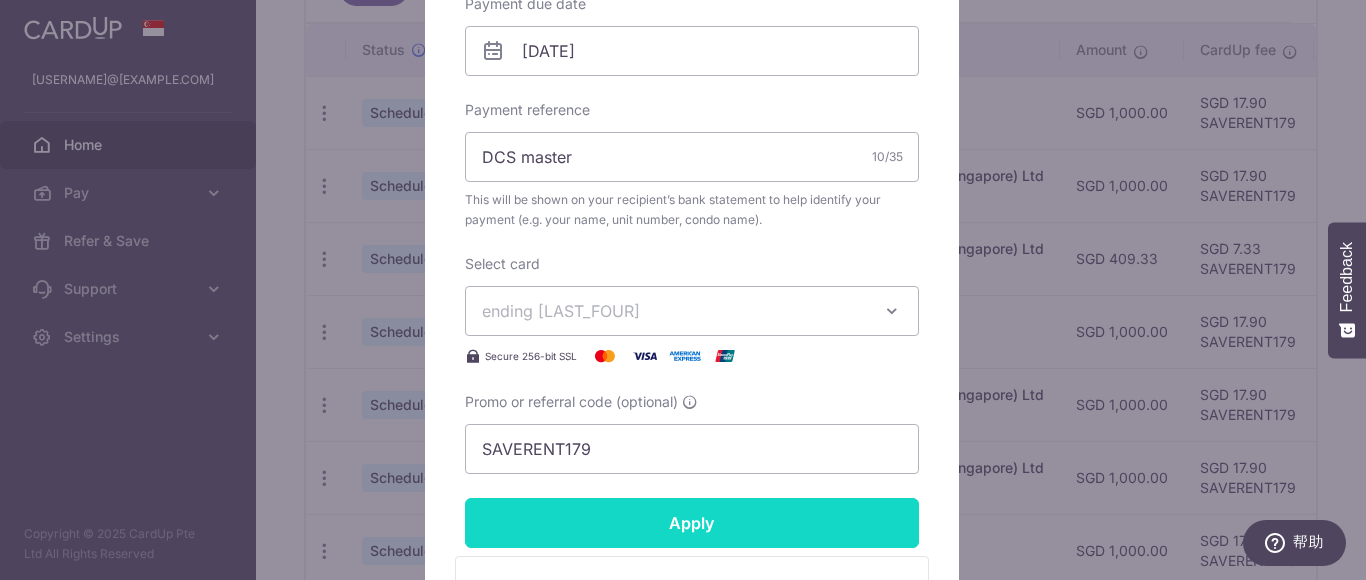 scroll, scrollTop: 700, scrollLeft: 0, axis: vertical 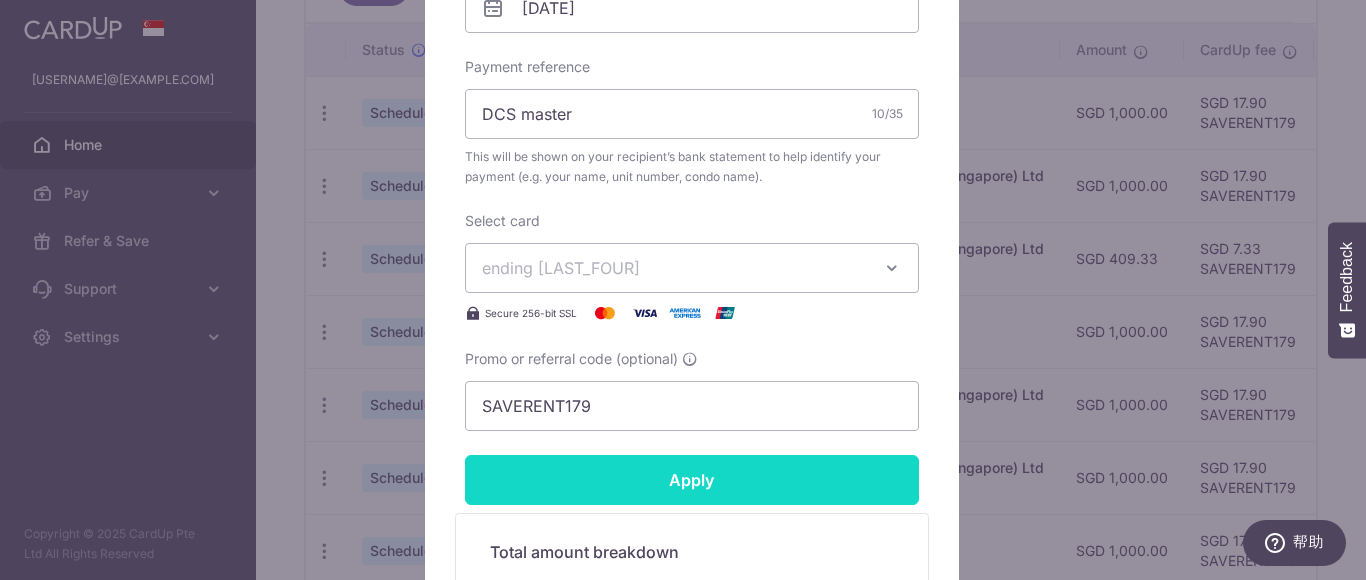type on "700.00" 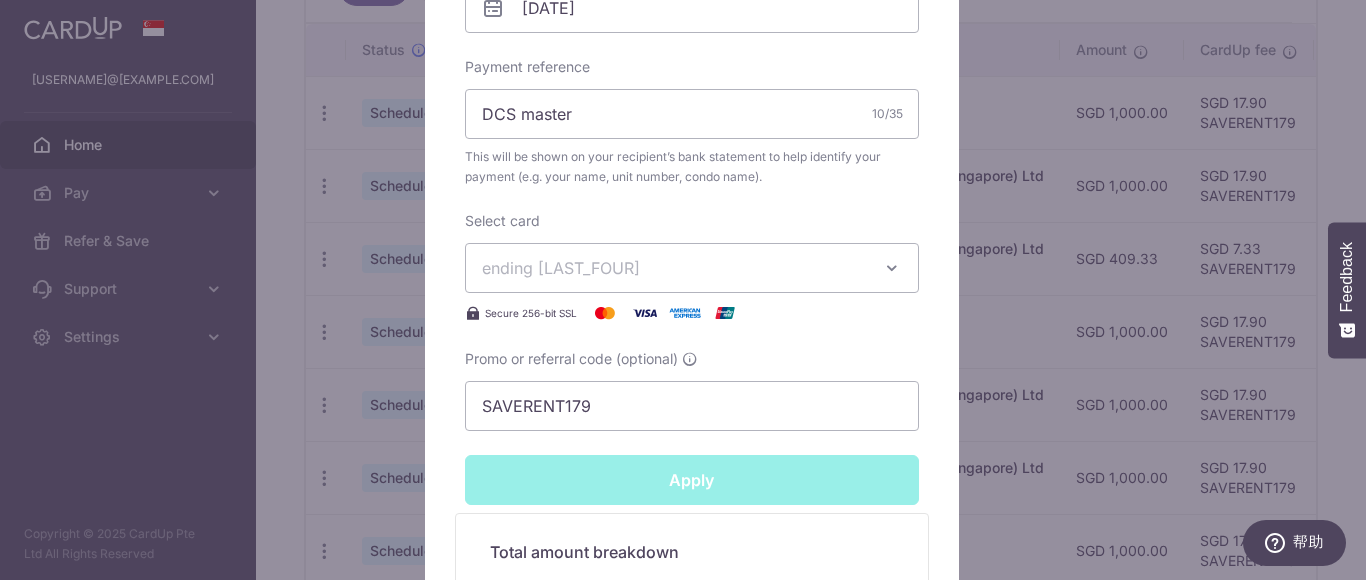 type on "Successfully Applied" 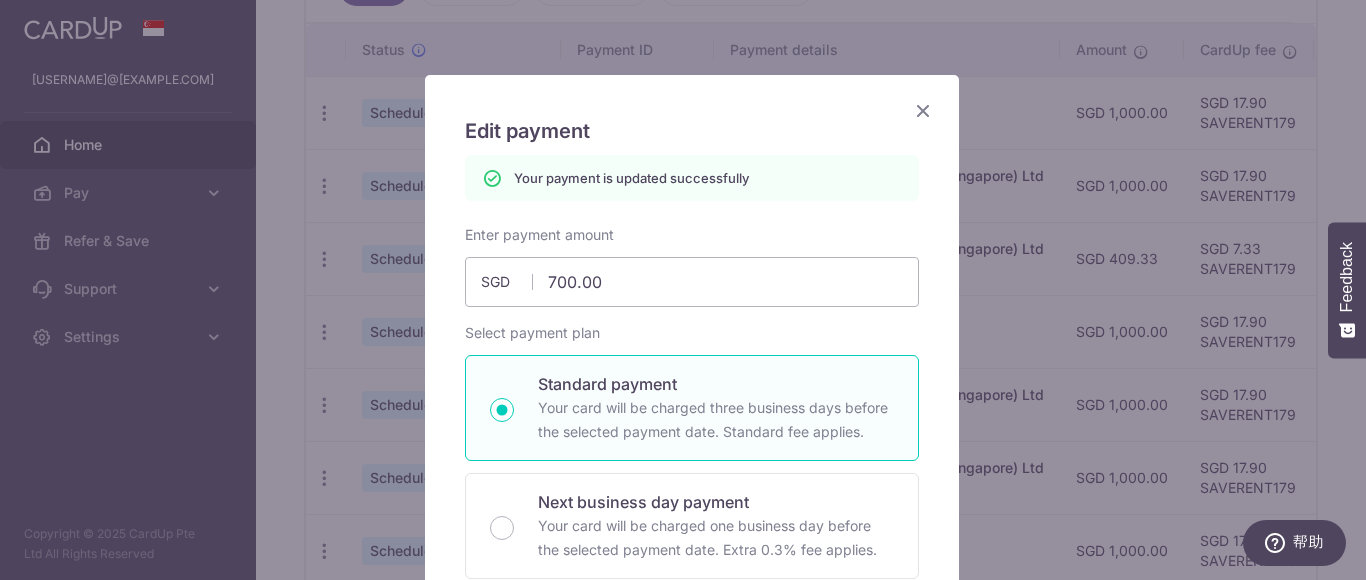 scroll, scrollTop: 0, scrollLeft: 0, axis: both 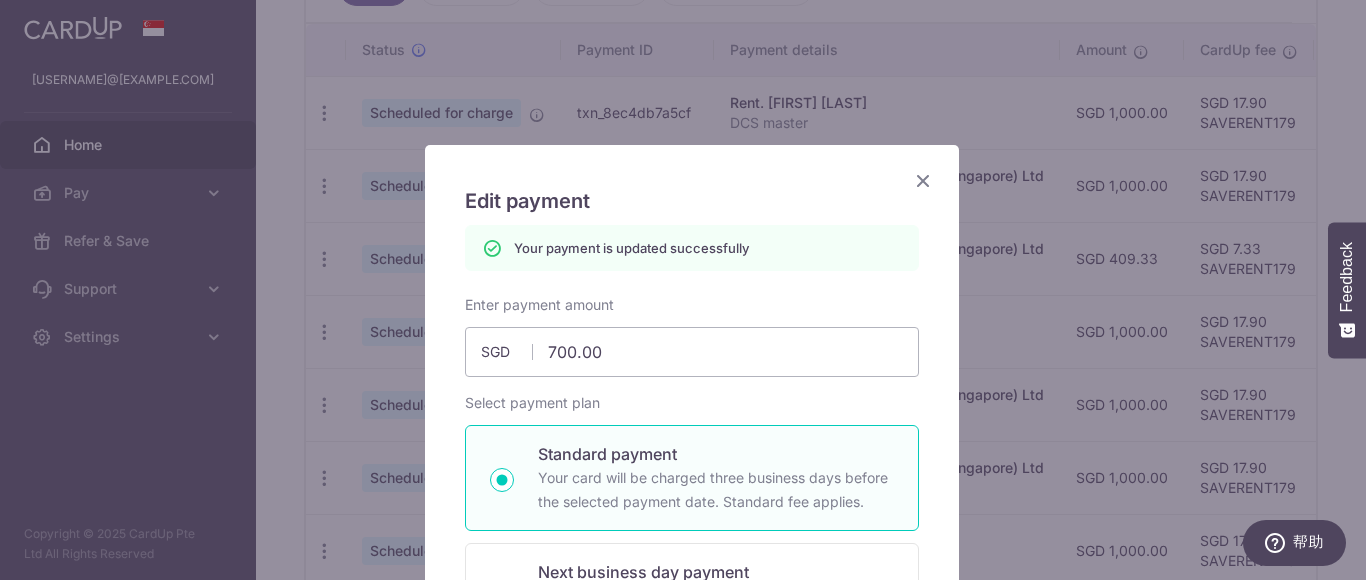 click at bounding box center [923, 180] 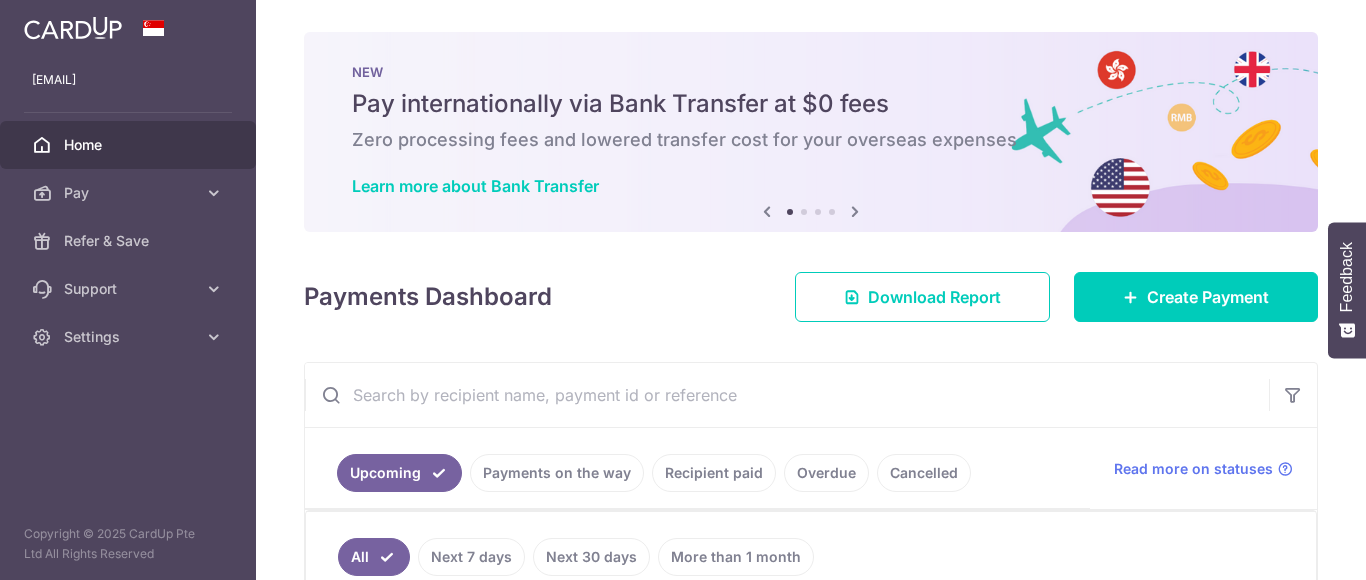 scroll, scrollTop: 0, scrollLeft: 0, axis: both 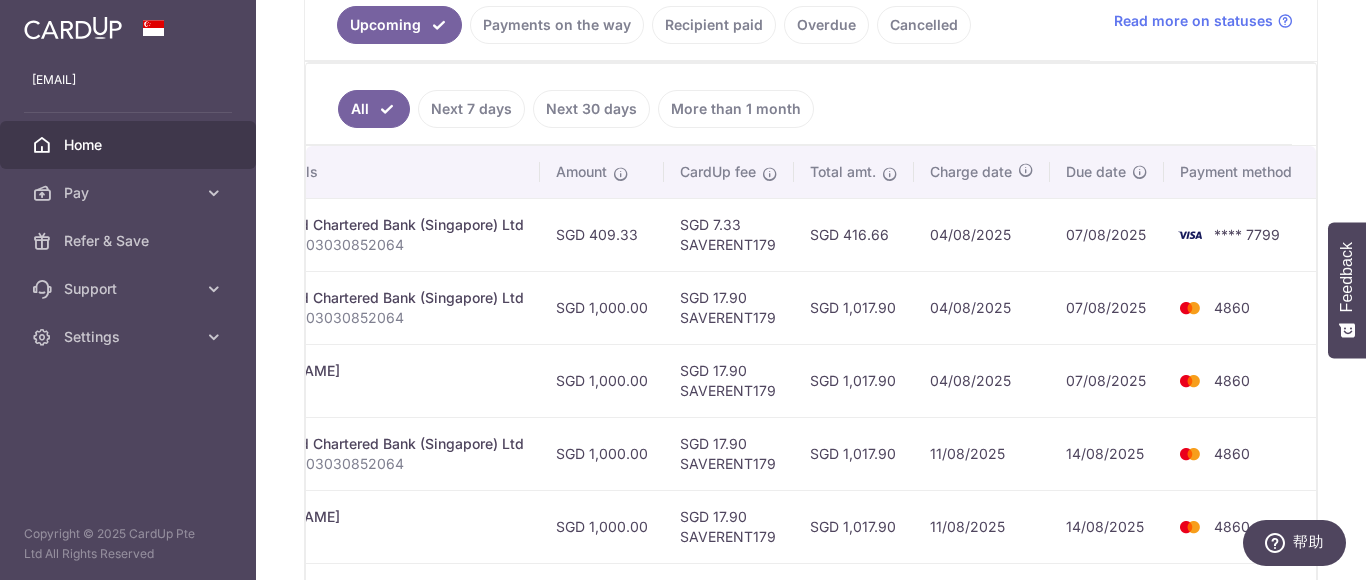 drag, startPoint x: 1163, startPoint y: 244, endPoint x: 1317, endPoint y: 243, distance: 154.00325 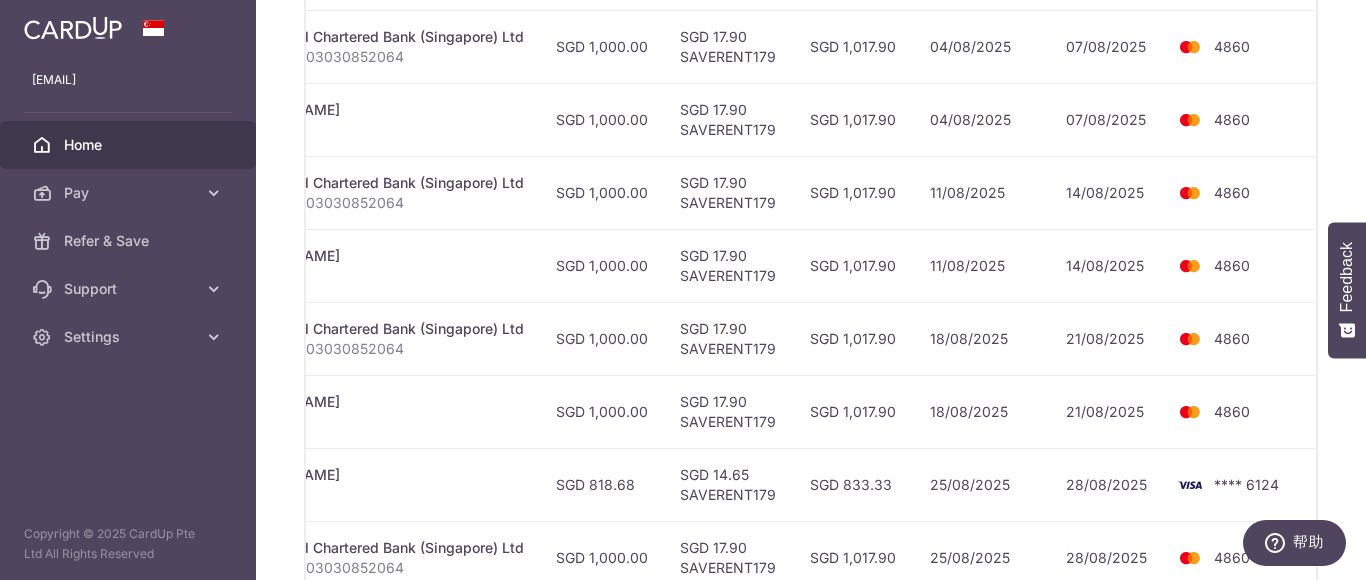 scroll, scrollTop: 972, scrollLeft: 0, axis: vertical 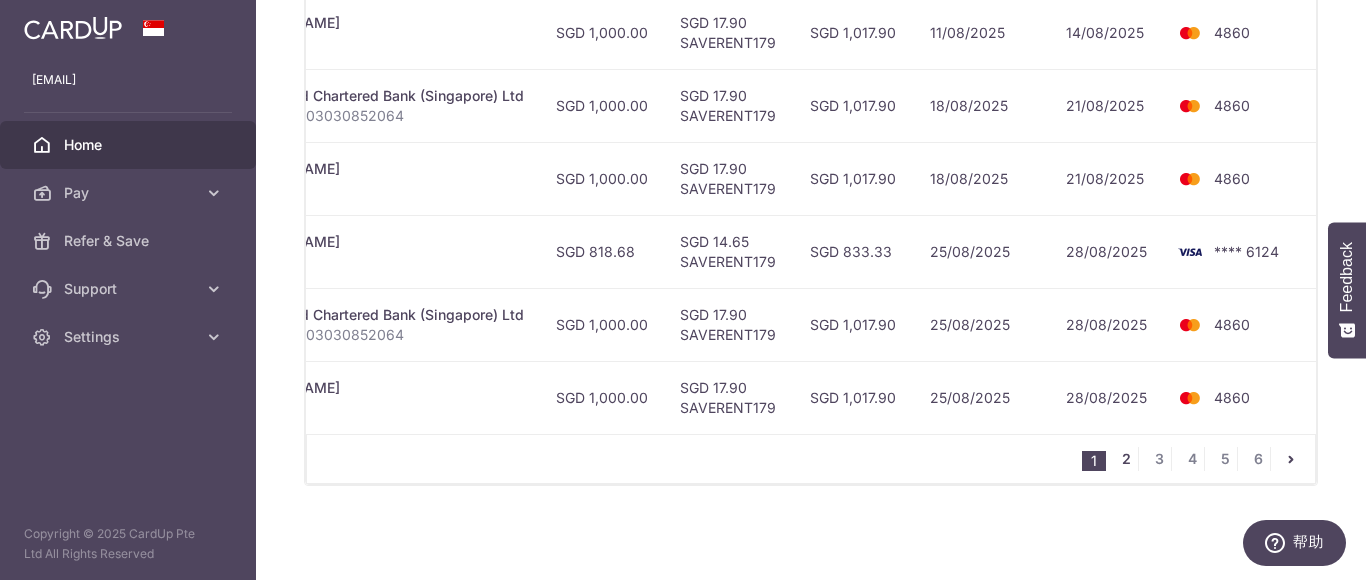 click on "2" at bounding box center [1126, 459] 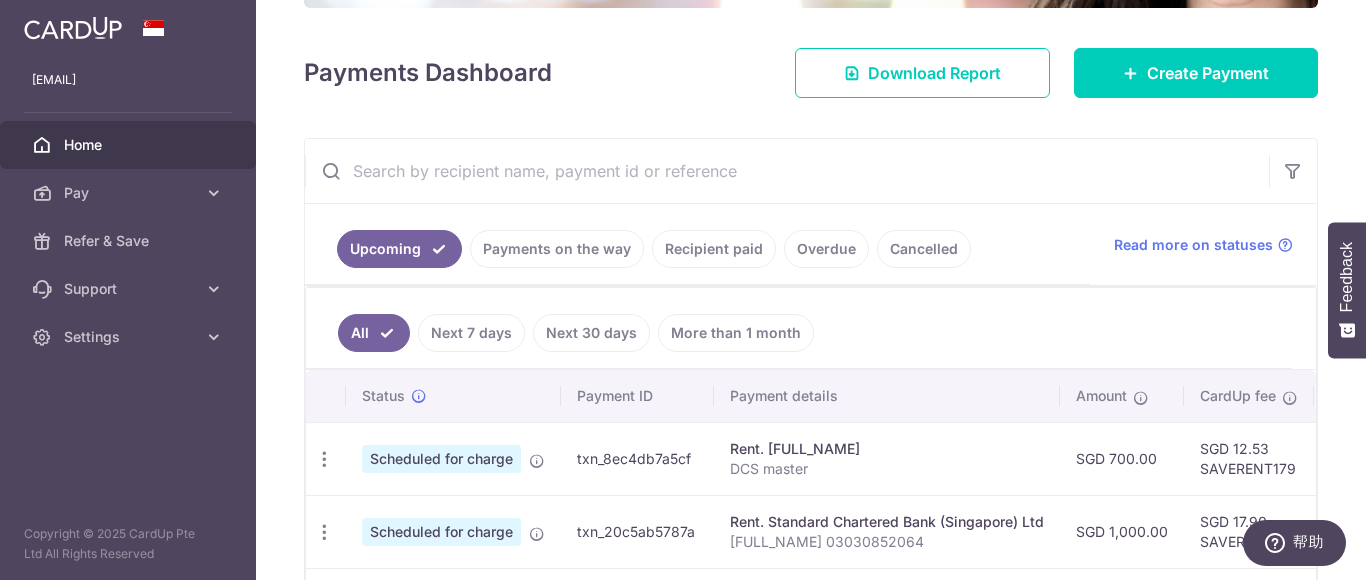 scroll, scrollTop: 394, scrollLeft: 0, axis: vertical 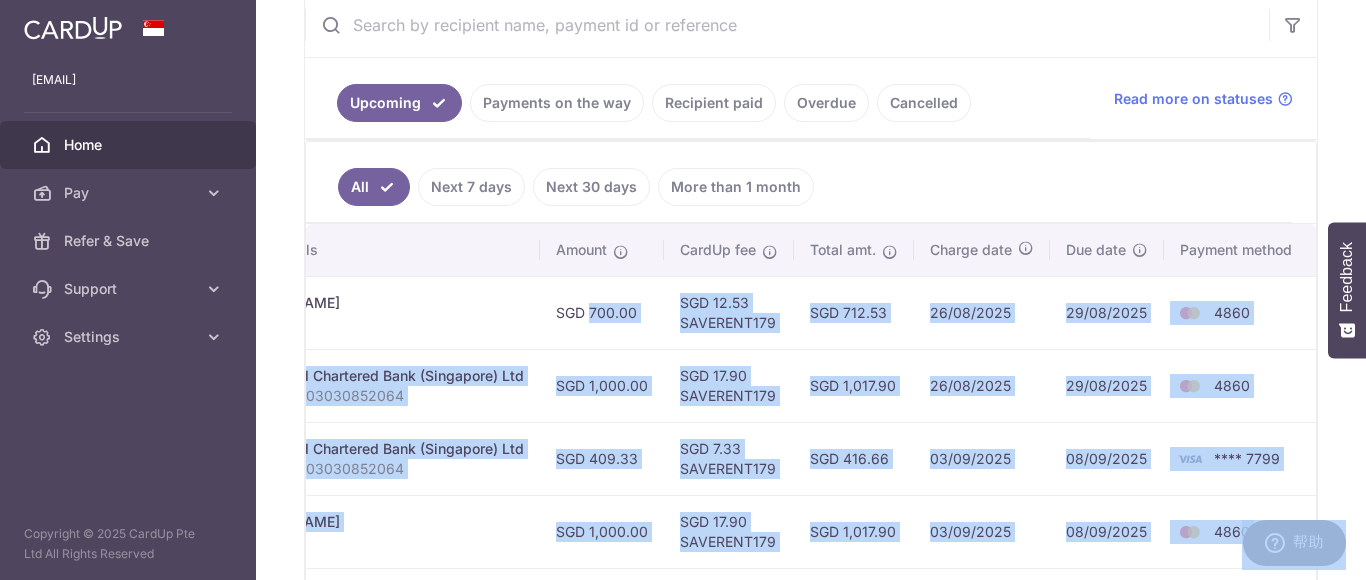 drag, startPoint x: 1079, startPoint y: 314, endPoint x: 1331, endPoint y: 369, distance: 257.93216 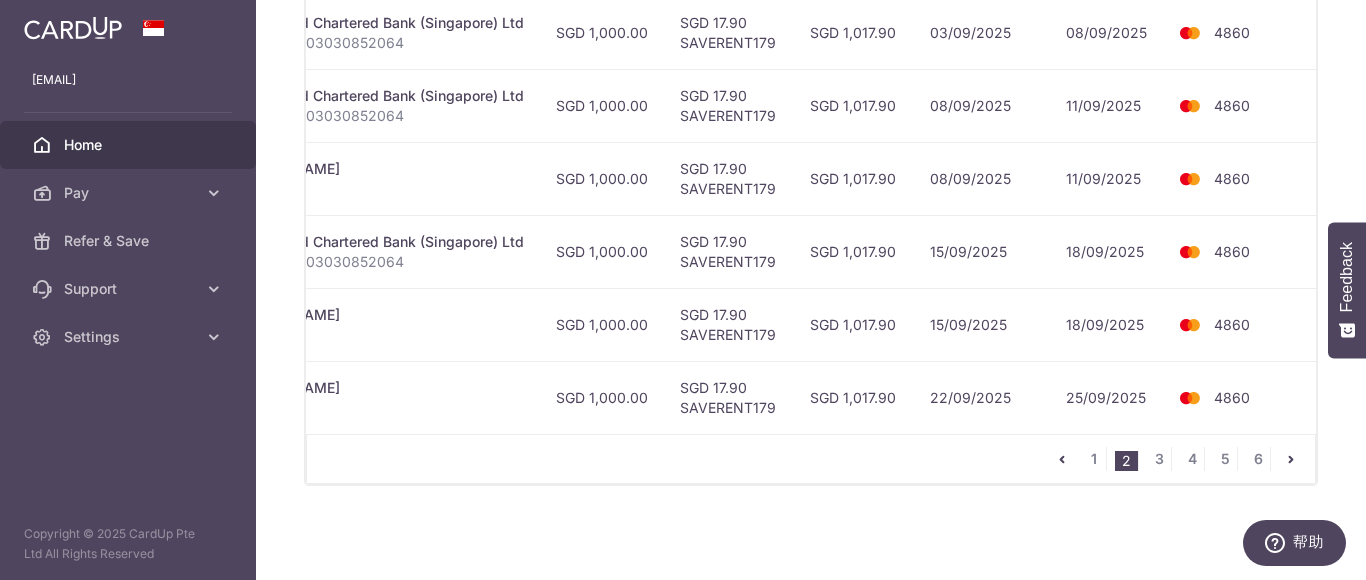 scroll, scrollTop: 972, scrollLeft: 0, axis: vertical 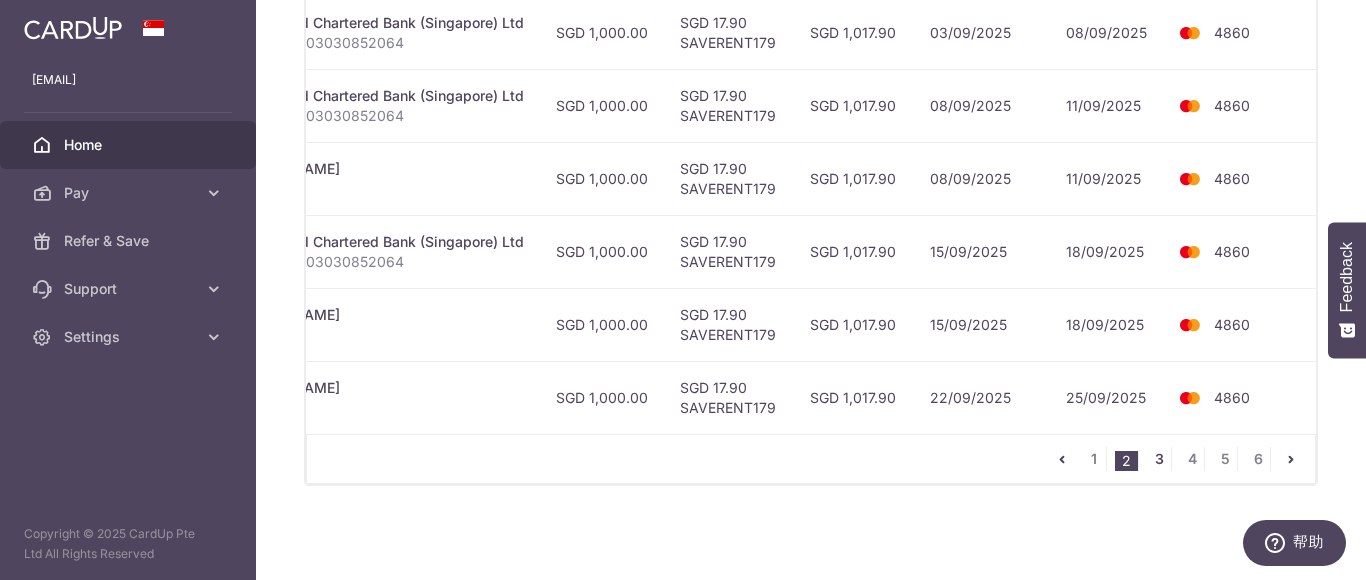click on "3" at bounding box center [1159, 459] 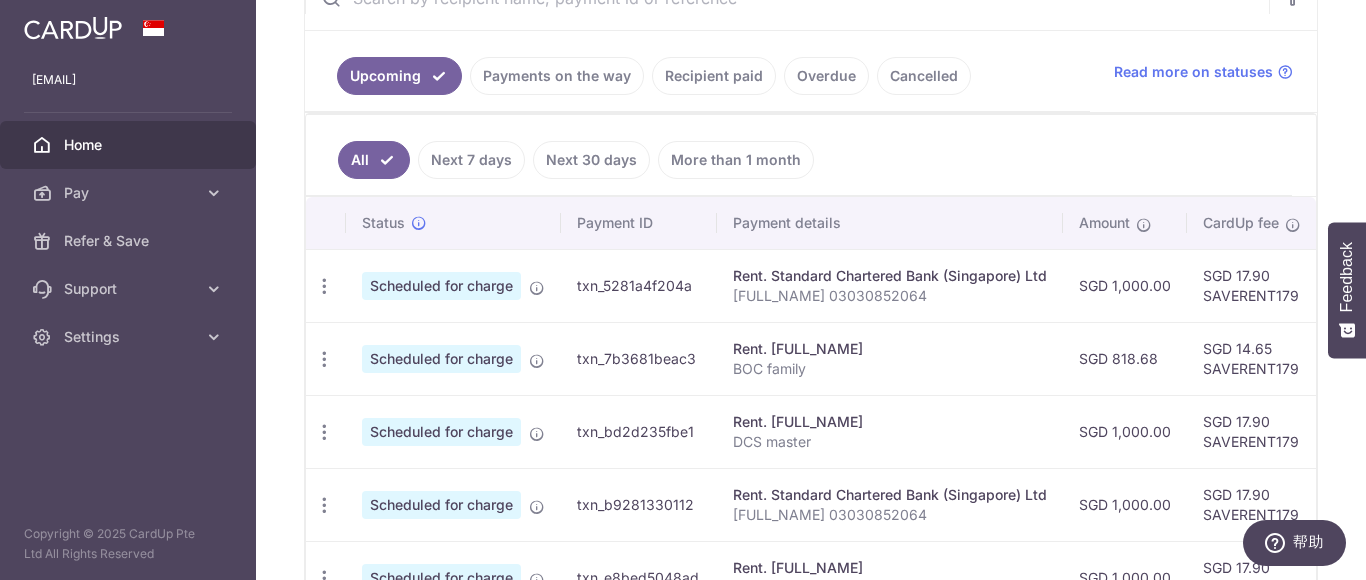 scroll, scrollTop: 494, scrollLeft: 0, axis: vertical 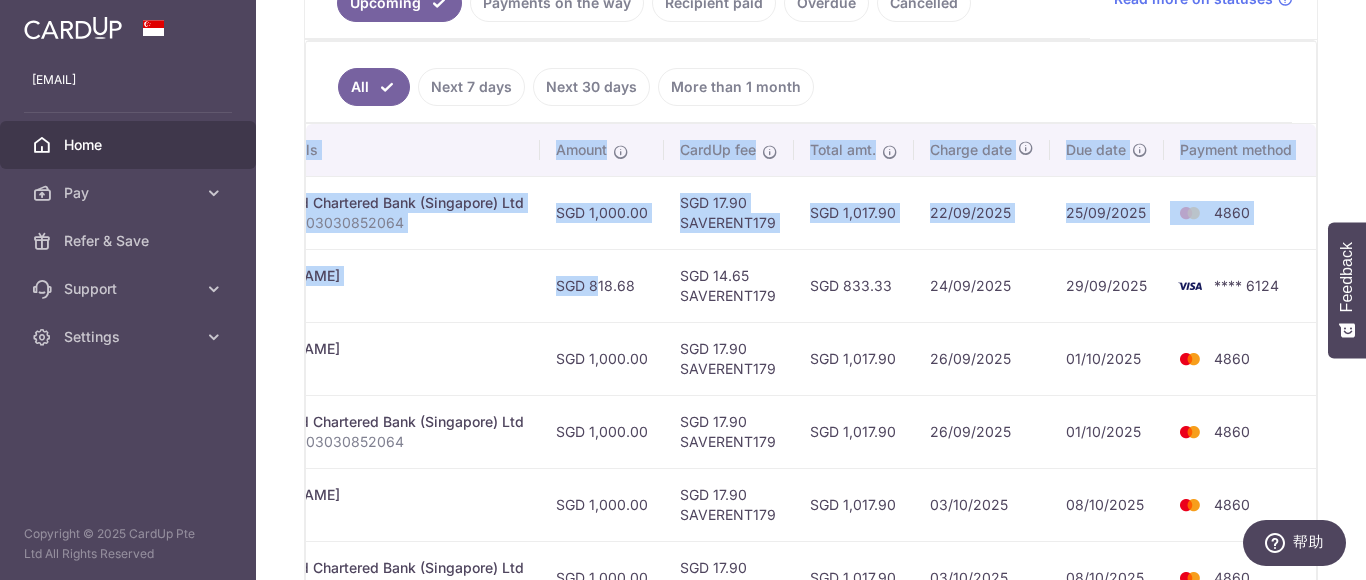 drag, startPoint x: 1100, startPoint y: 289, endPoint x: 1319, endPoint y: 305, distance: 219.5837 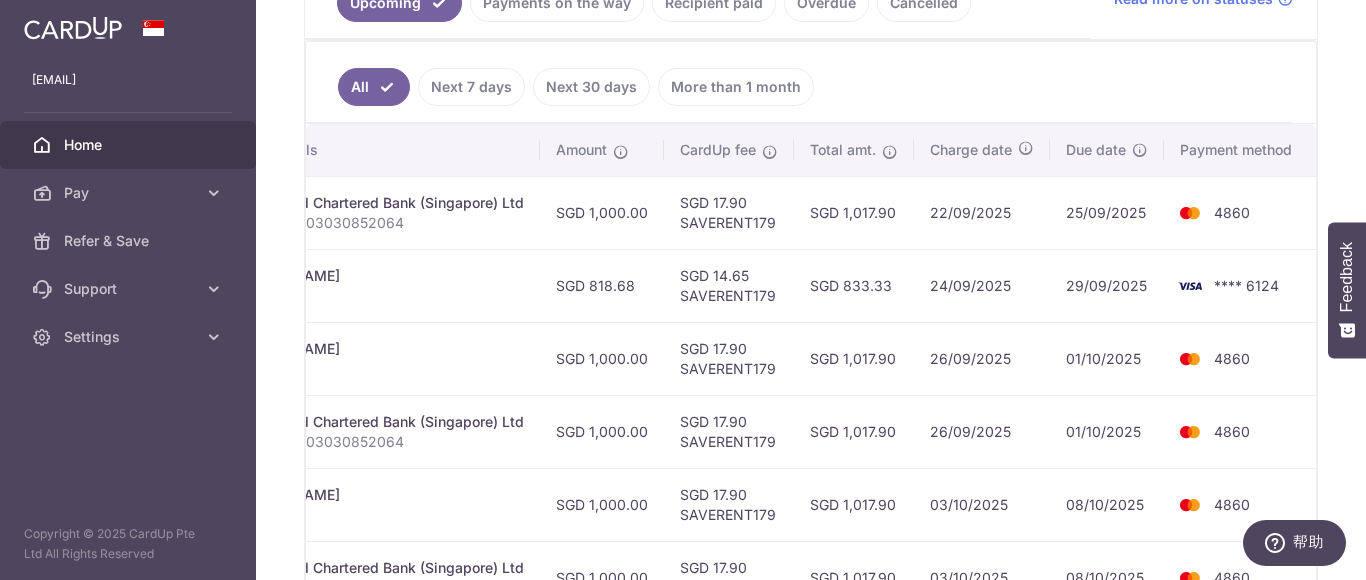 click on "26/09/2025" at bounding box center (982, 431) 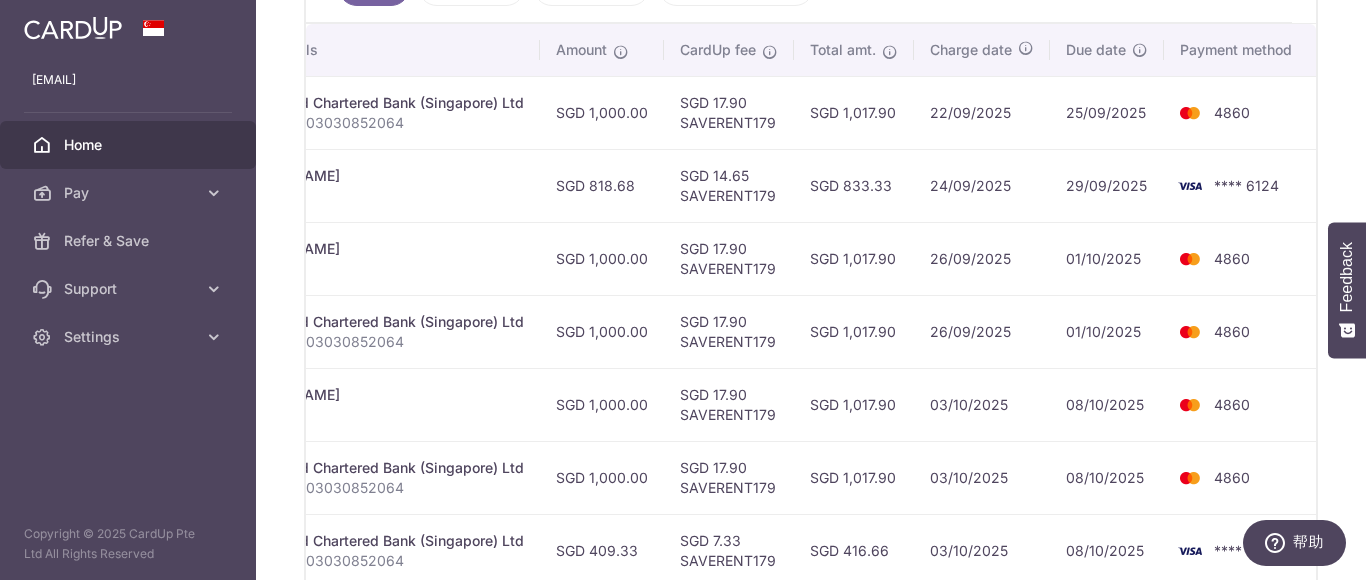 click on "26/09/2025" at bounding box center (982, 258) 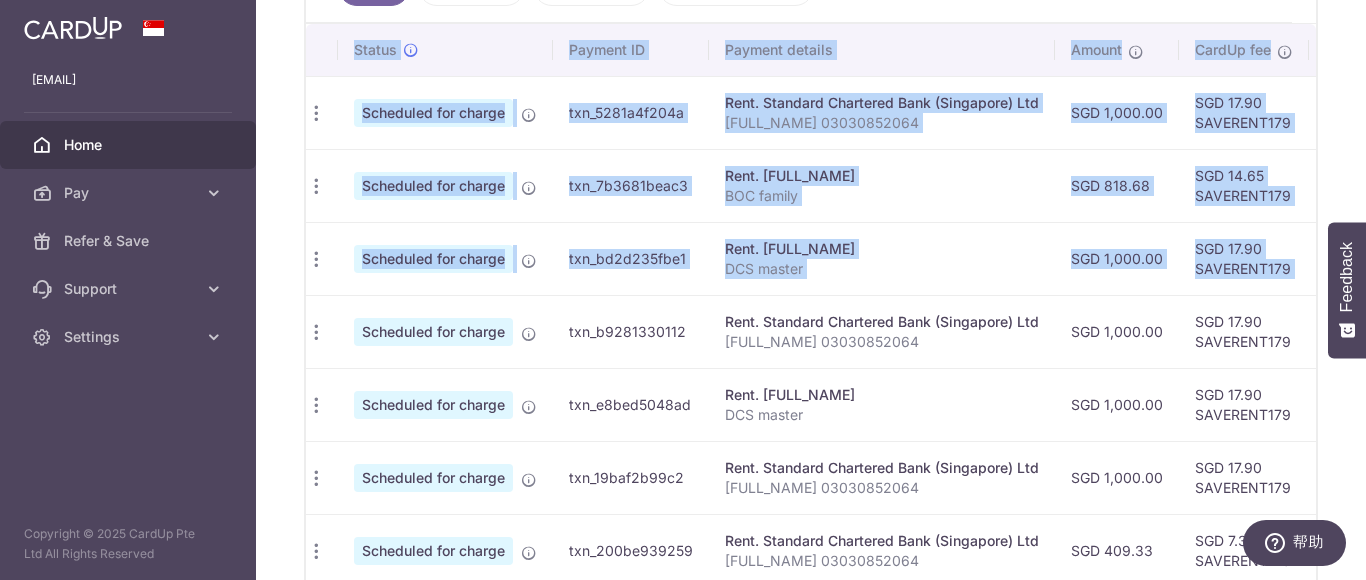 scroll, scrollTop: 0, scrollLeft: 0, axis: both 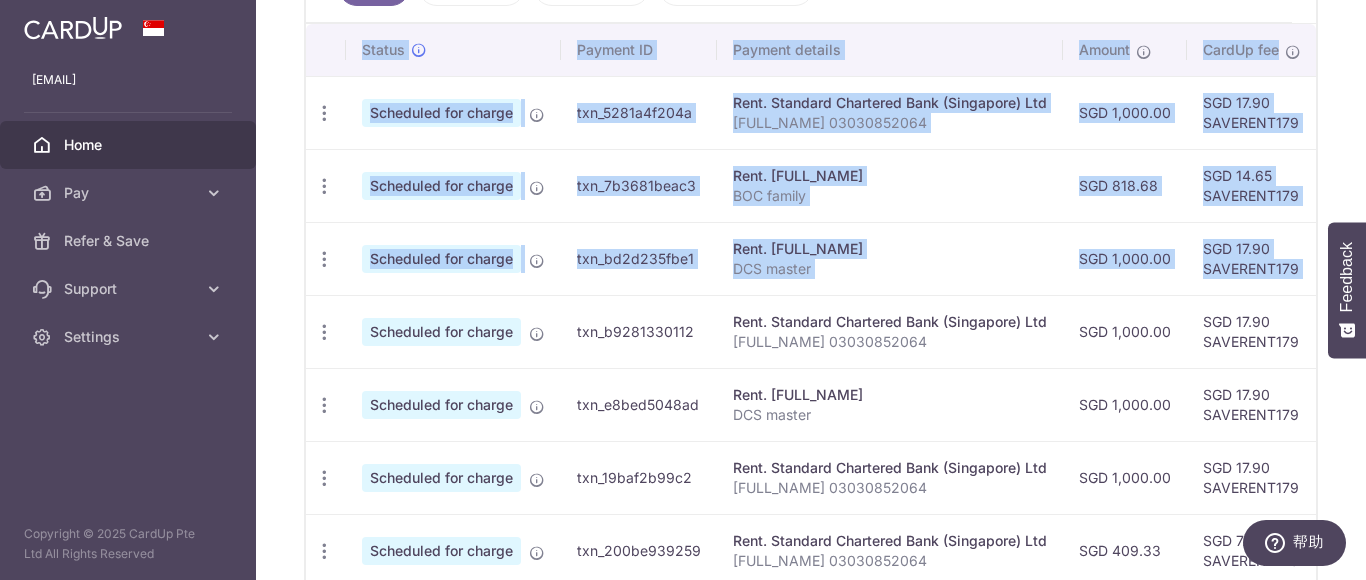 drag, startPoint x: 1025, startPoint y: 264, endPoint x: 547, endPoint y: 260, distance: 478.01672 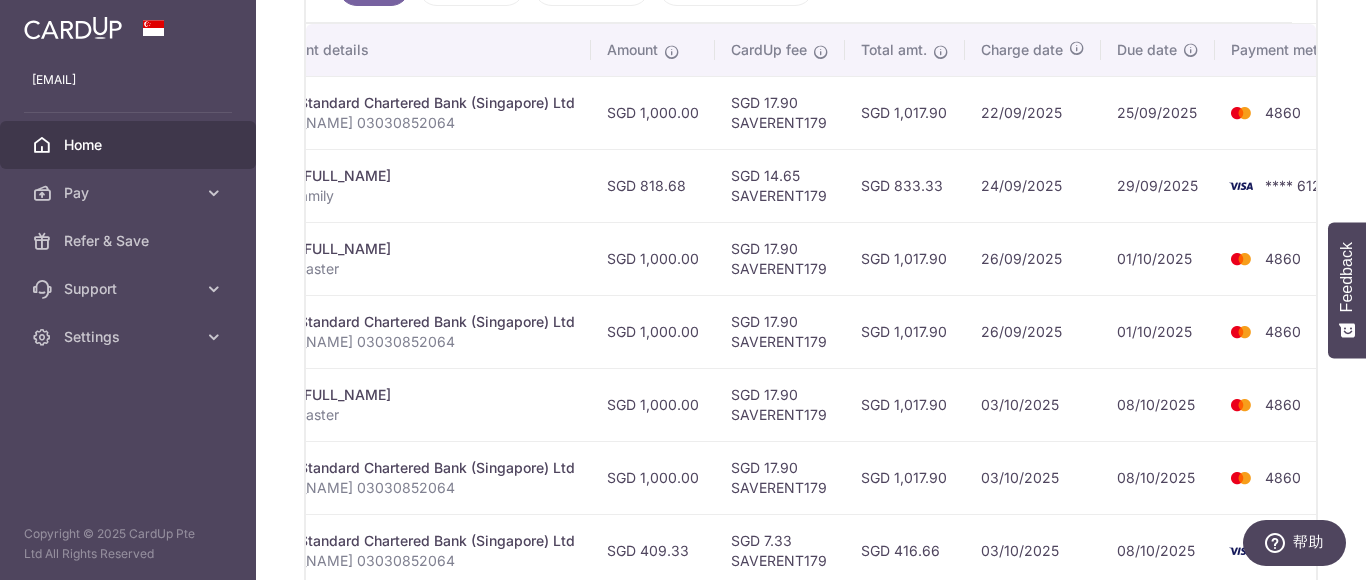 drag, startPoint x: 888, startPoint y: 258, endPoint x: 1283, endPoint y: 279, distance: 395.55783 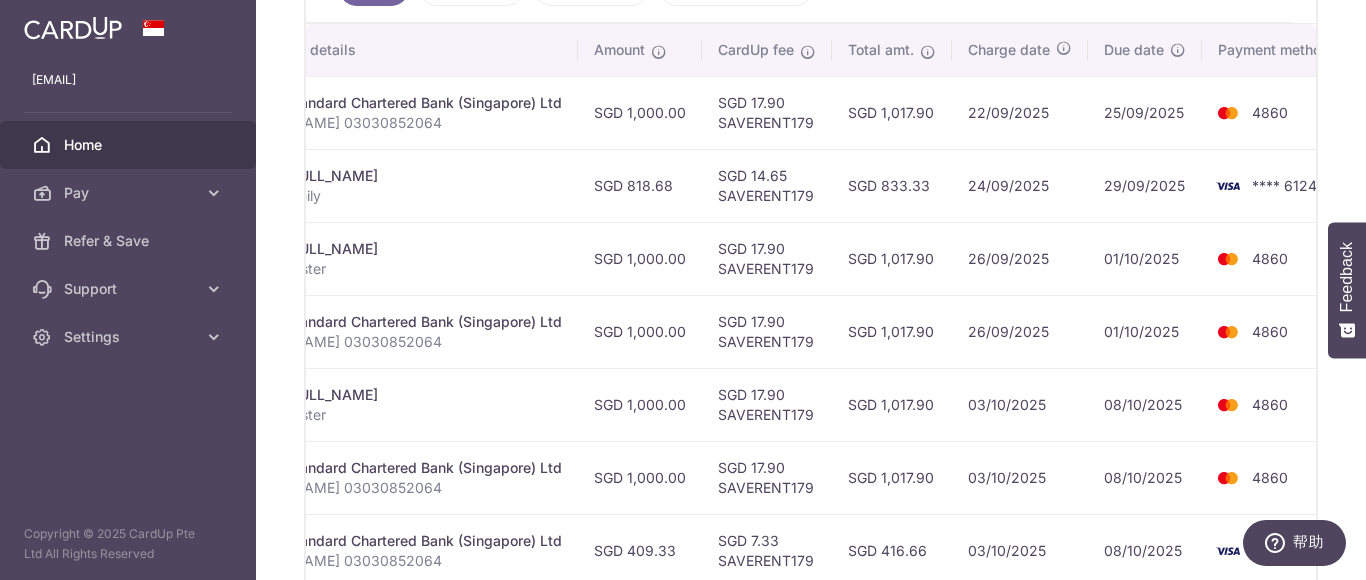 click on "01/10/2025" at bounding box center [1145, 258] 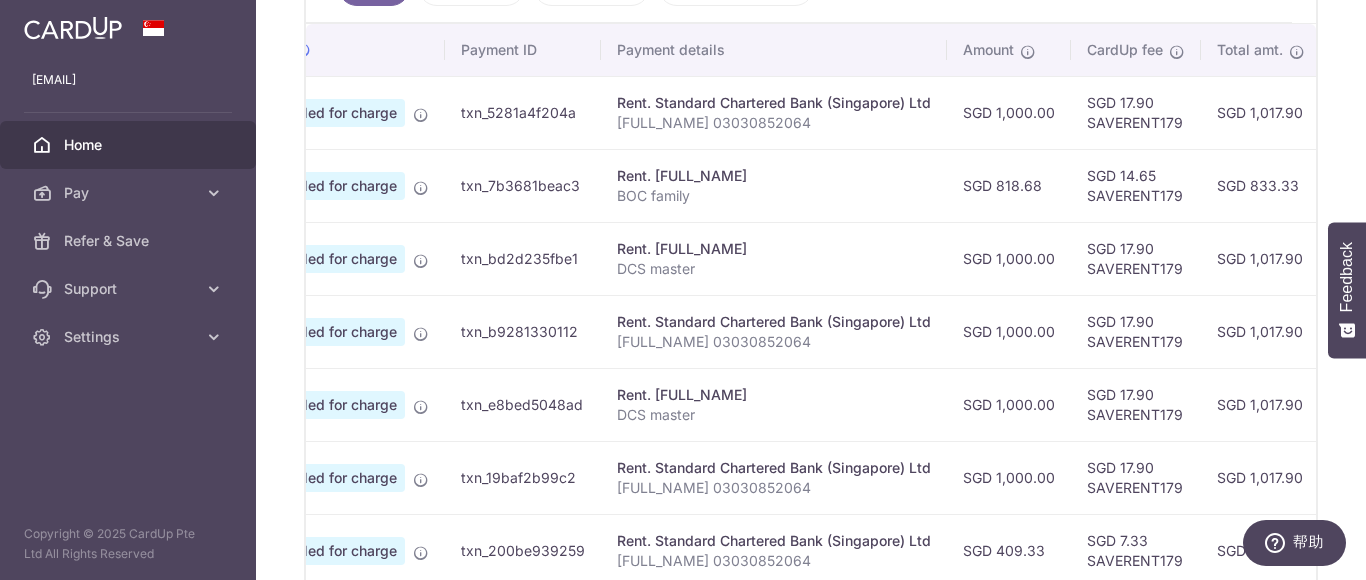 scroll, scrollTop: 0, scrollLeft: 0, axis: both 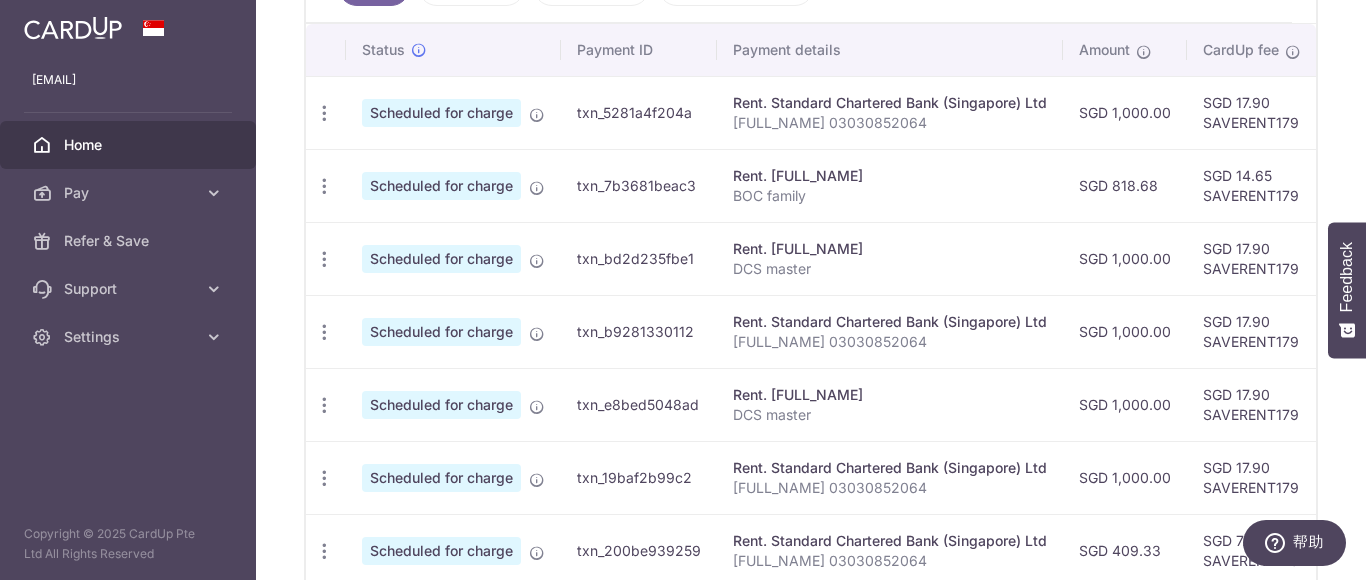 drag, startPoint x: 770, startPoint y: 247, endPoint x: 305, endPoint y: 268, distance: 465.47394 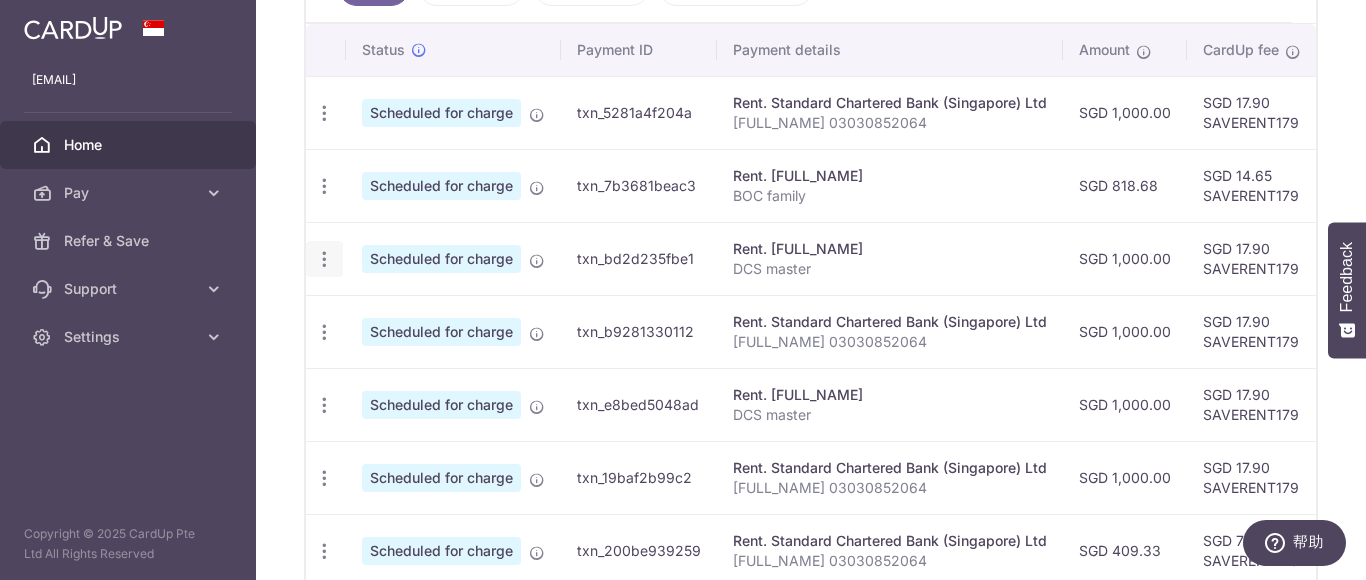 click at bounding box center [324, 113] 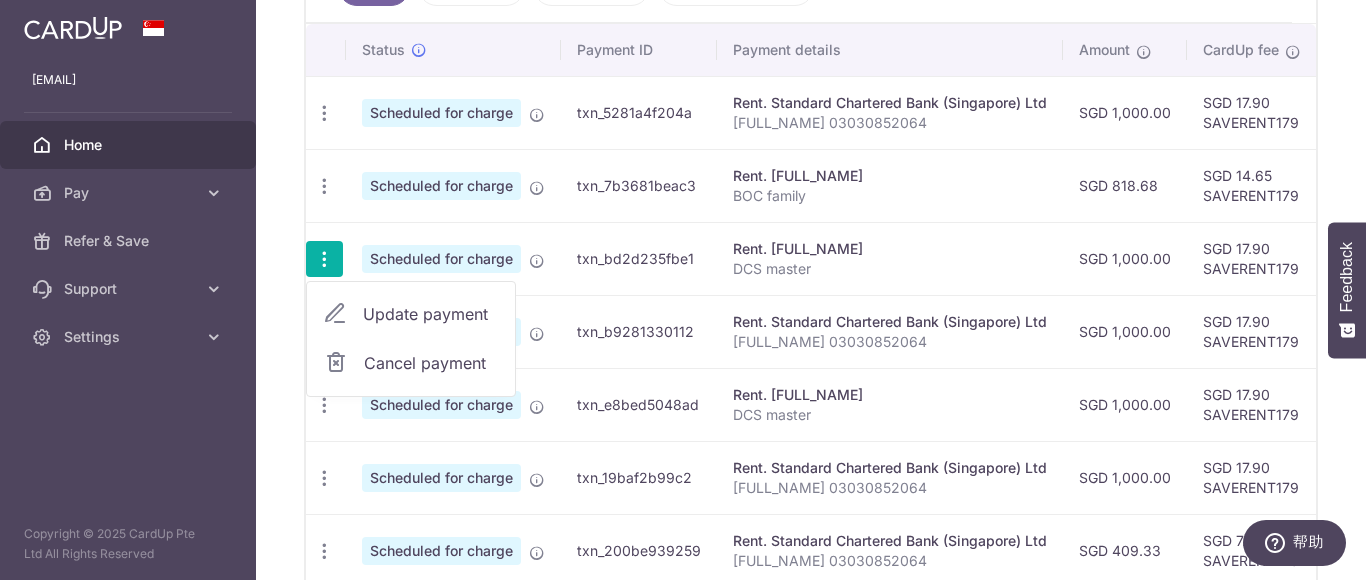 click on "Update payment" at bounding box center [431, 314] 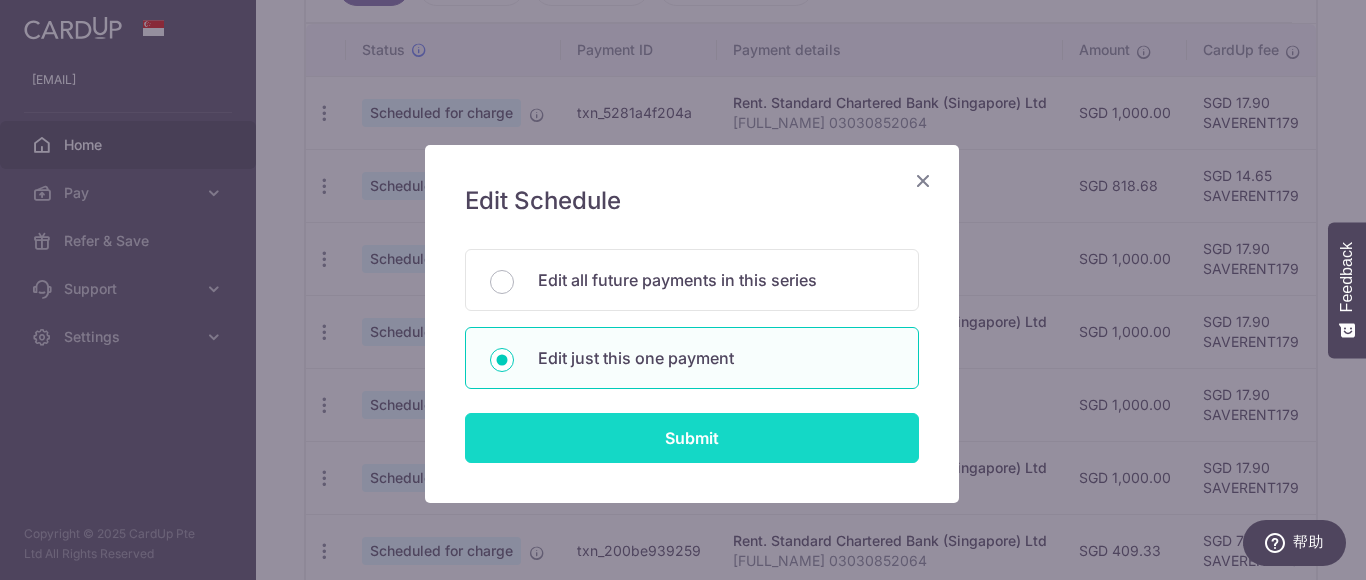 click on "Submit" at bounding box center [692, 438] 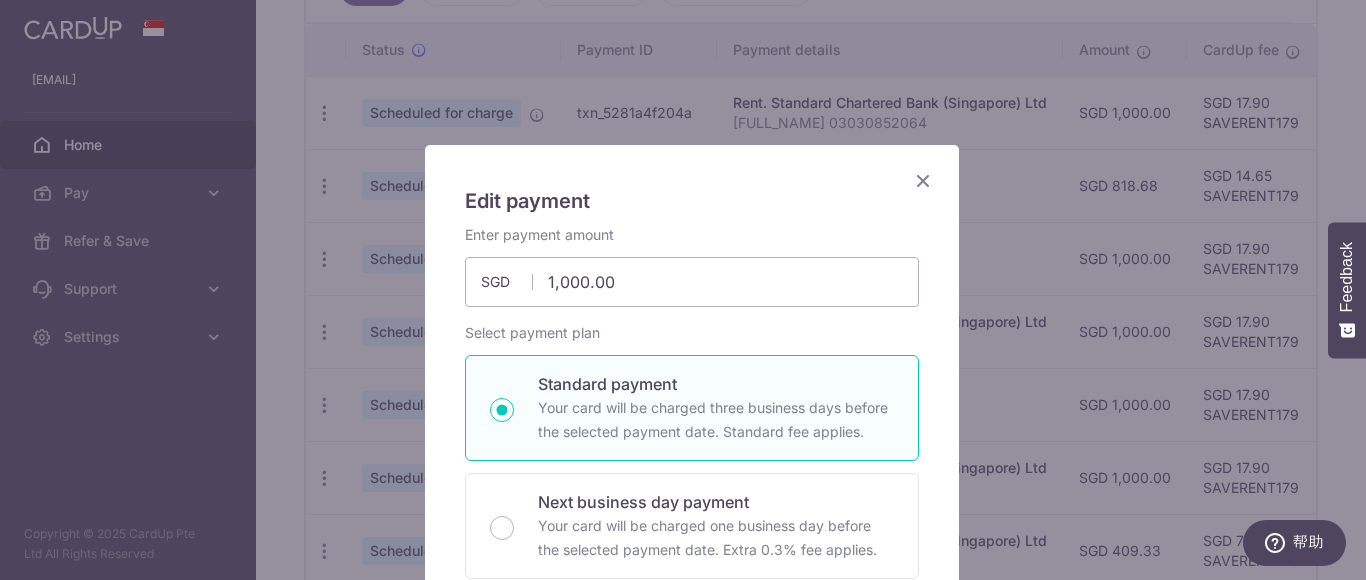 type on "SAVERENT179" 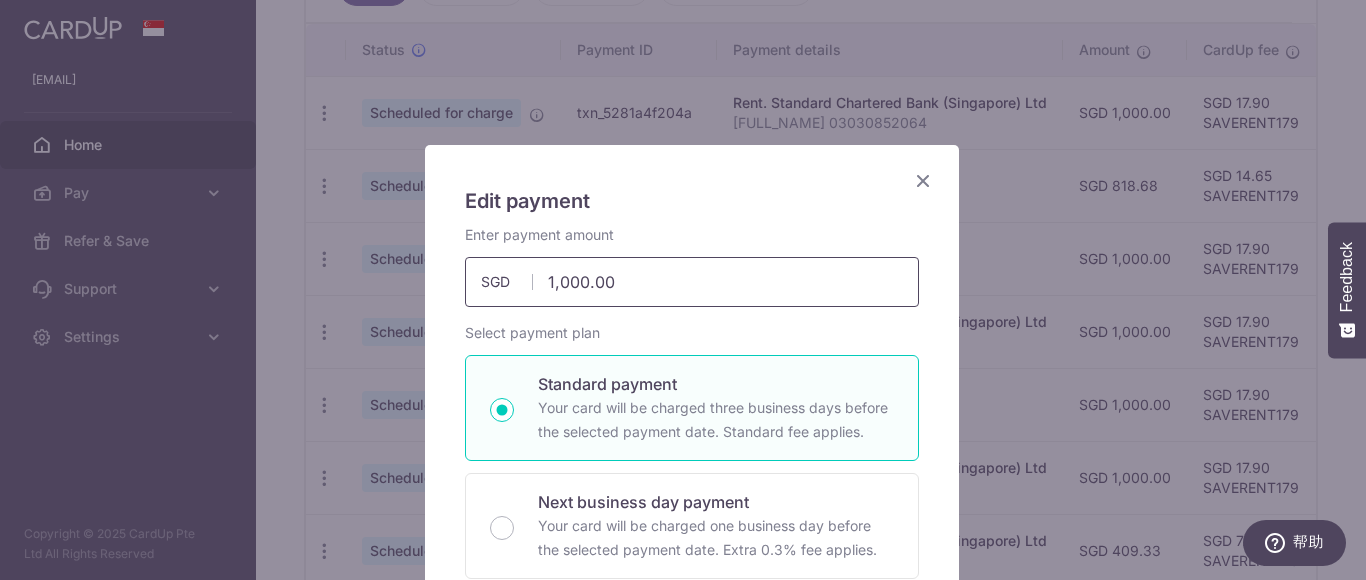 drag, startPoint x: 640, startPoint y: 288, endPoint x: 431, endPoint y: 254, distance: 211.7475 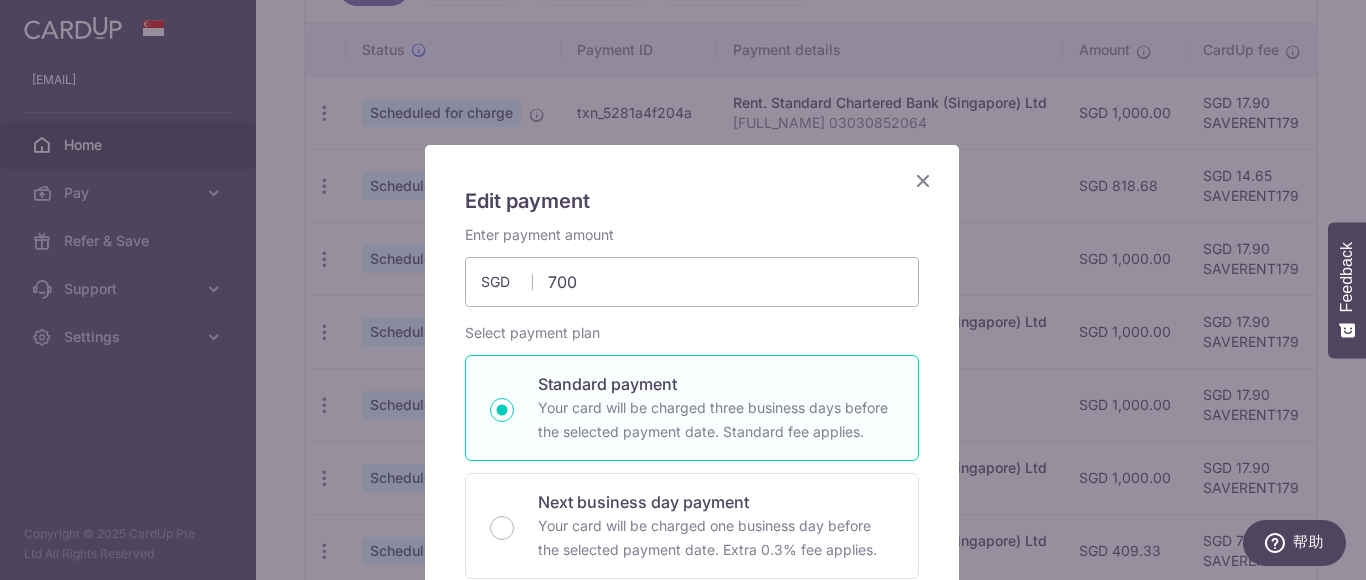 type on "700.00" 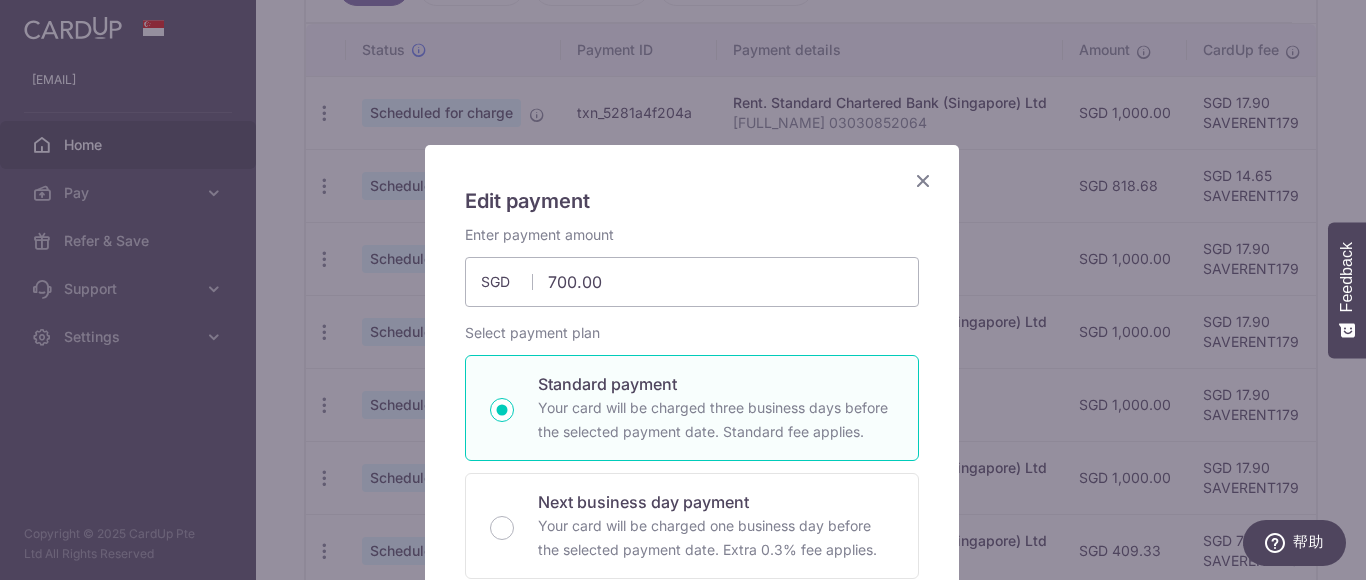 click on "Edit payment" at bounding box center [692, 201] 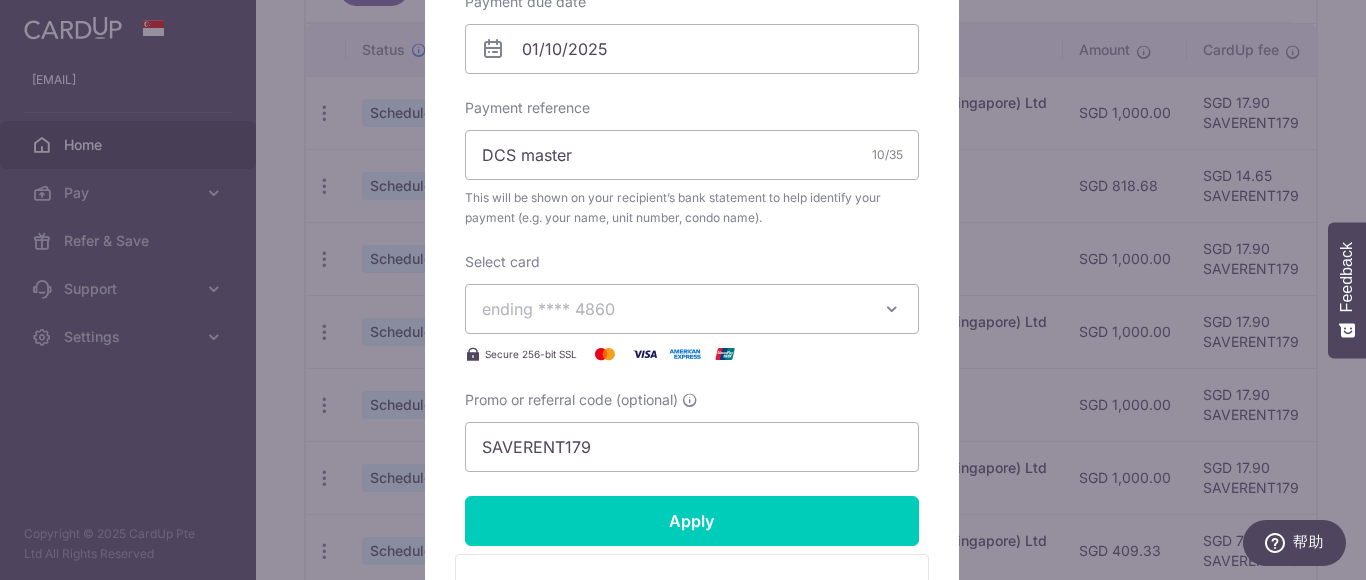 scroll, scrollTop: 900, scrollLeft: 0, axis: vertical 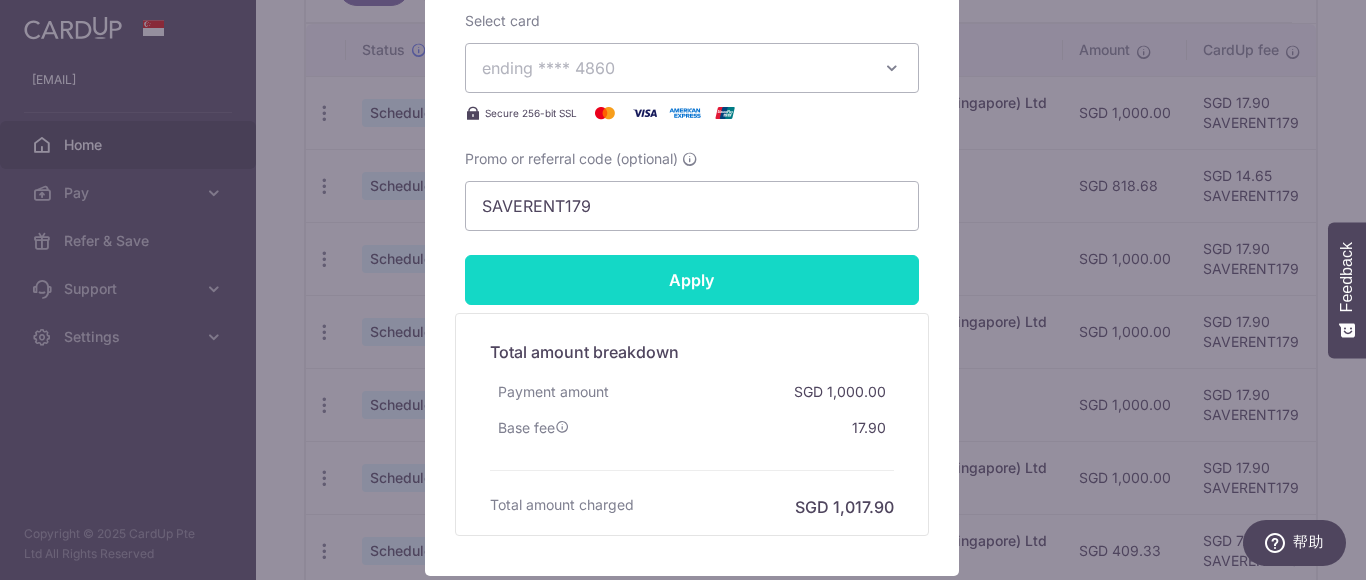 click on "Apply" at bounding box center [692, 280] 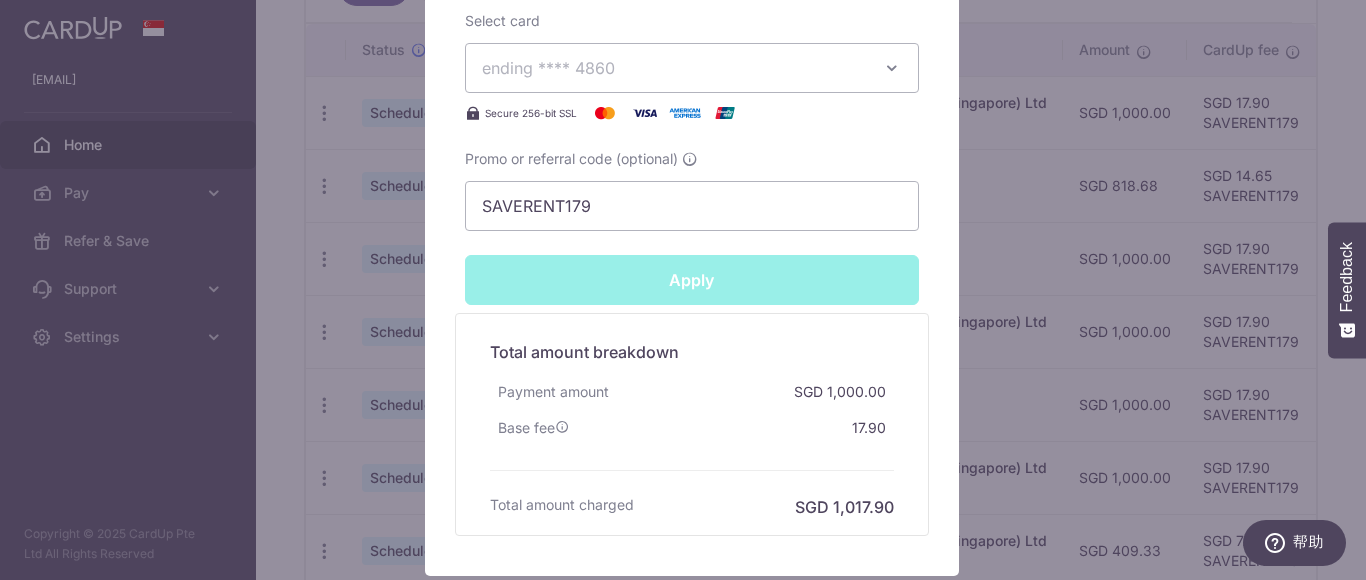 type on "Successfully Applied" 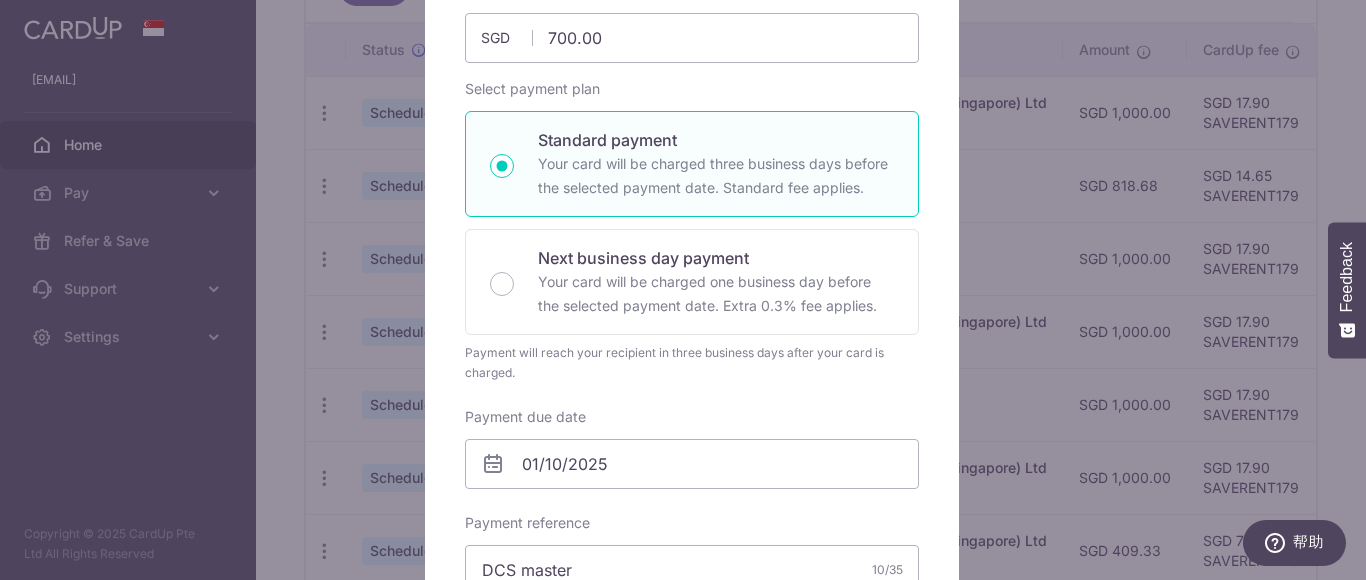 scroll, scrollTop: 0, scrollLeft: 0, axis: both 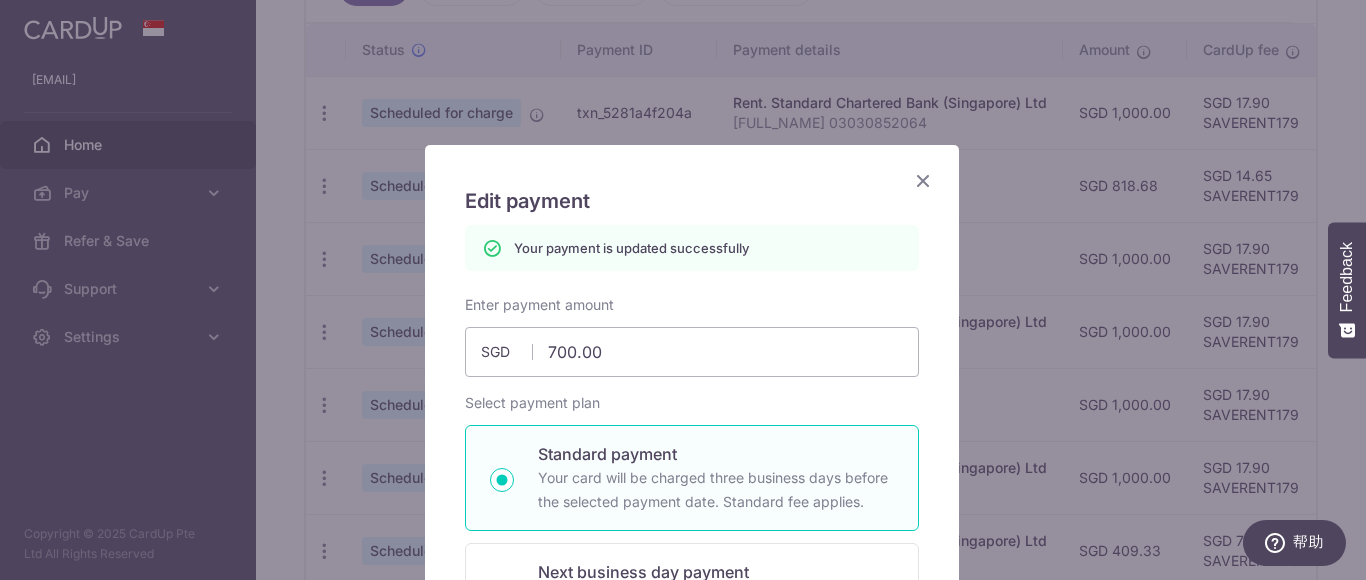 click at bounding box center (923, 180) 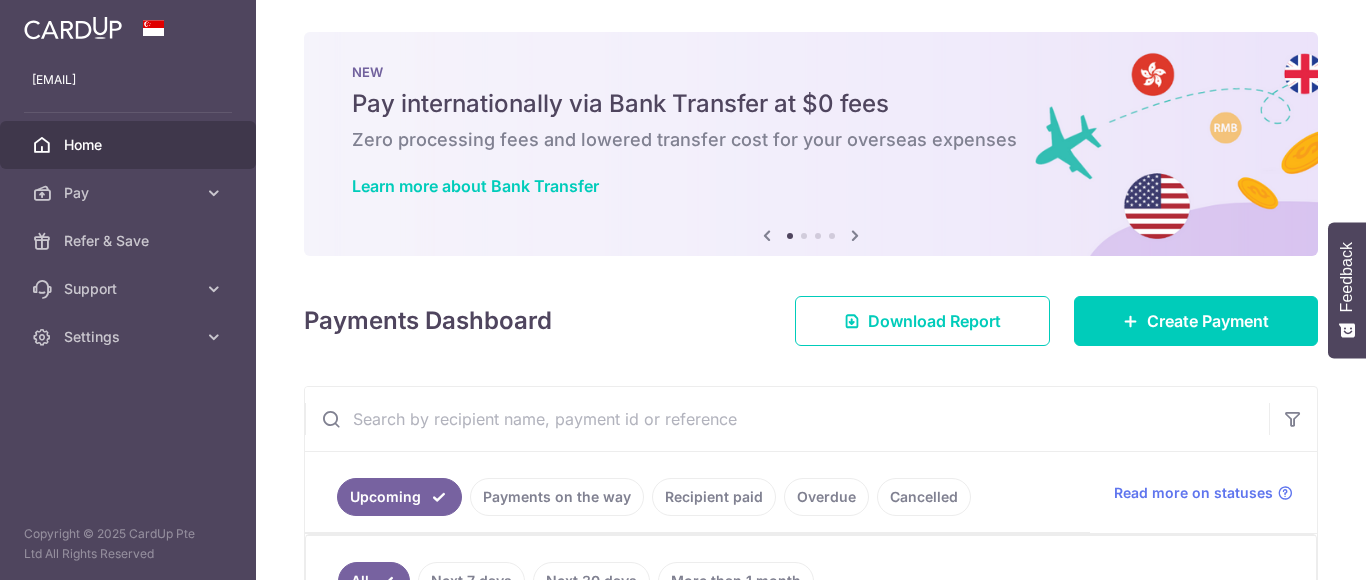 scroll, scrollTop: 0, scrollLeft: 0, axis: both 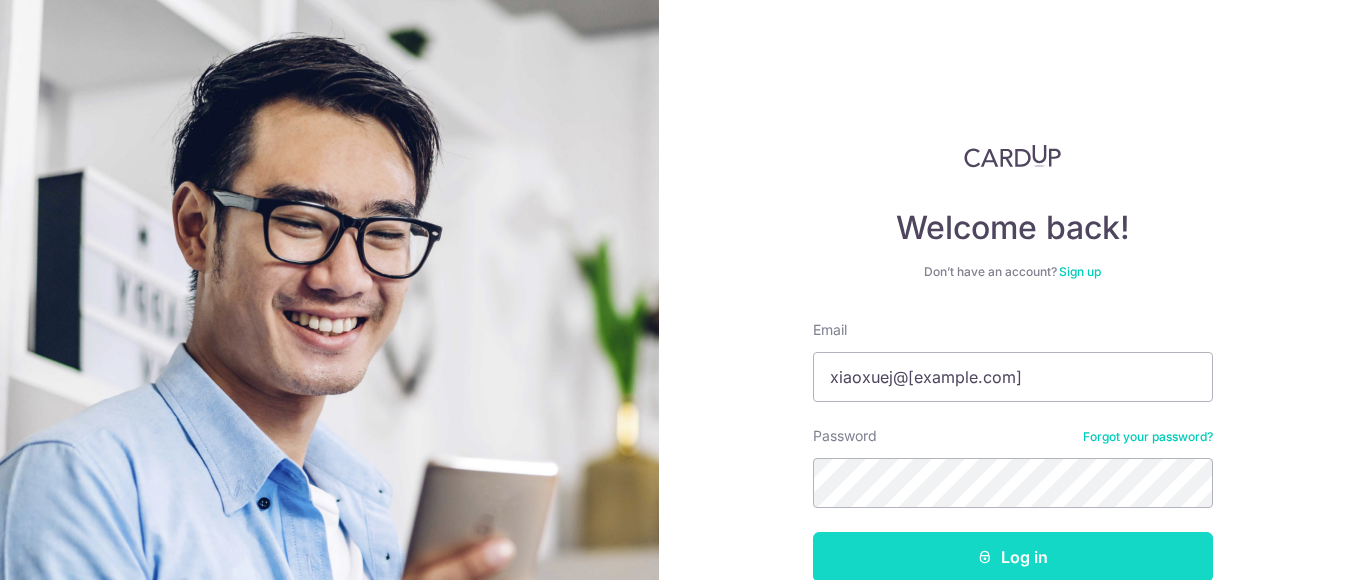 click on "Log in" at bounding box center (1013, 557) 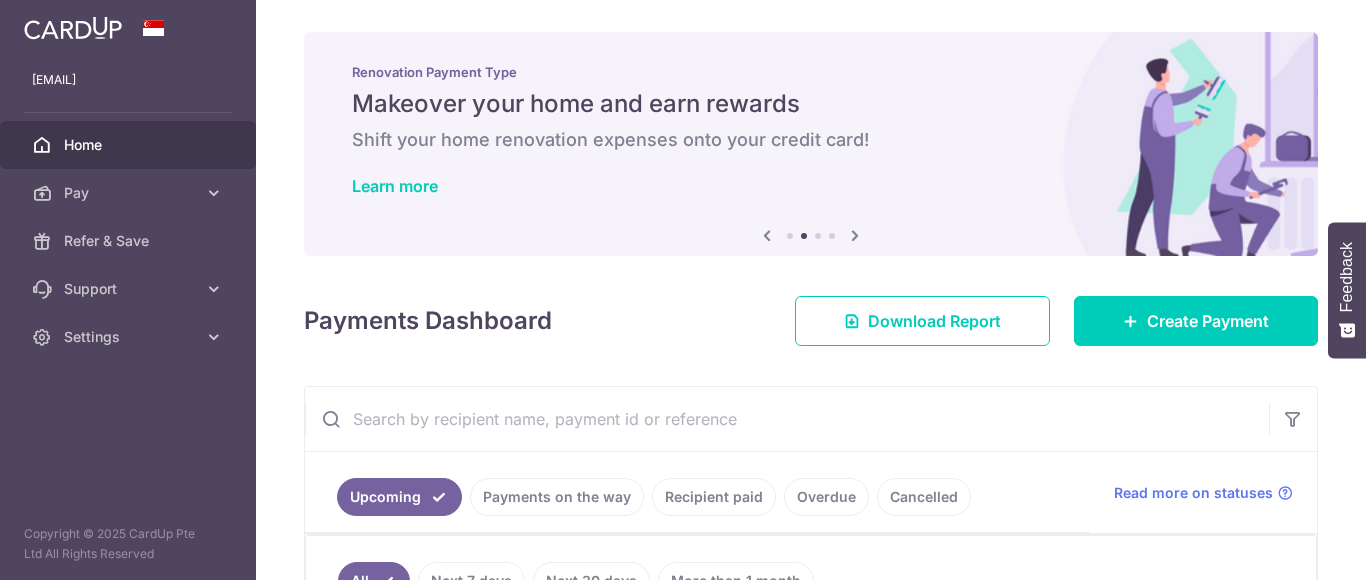 scroll, scrollTop: 0, scrollLeft: 0, axis: both 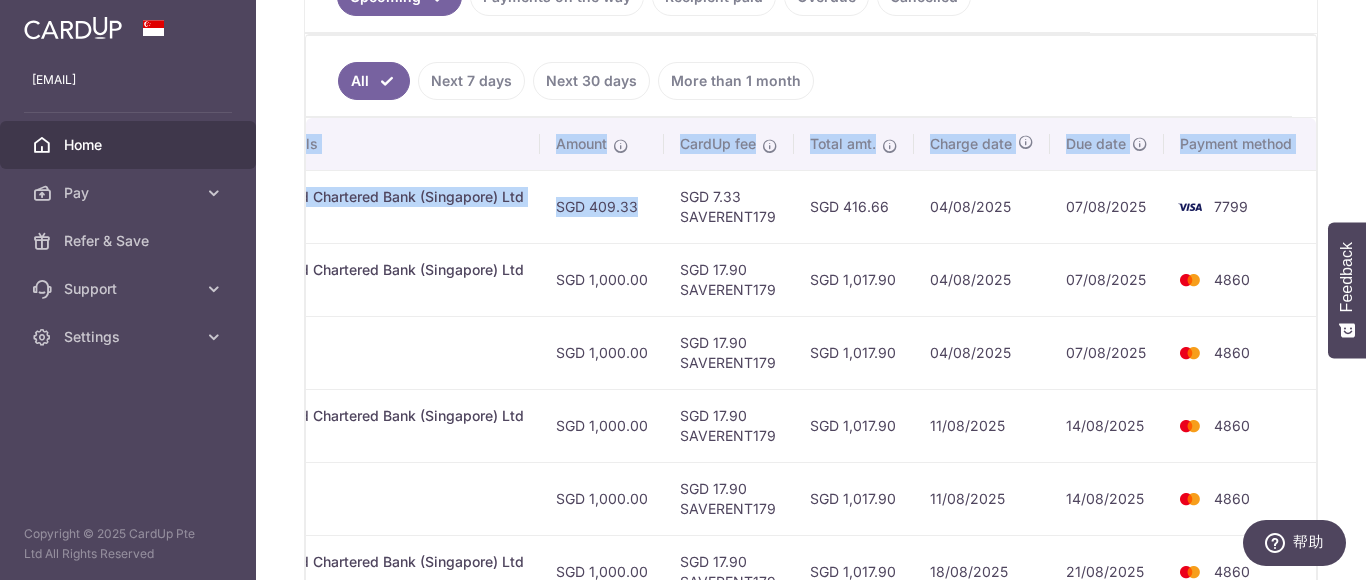 drag, startPoint x: 1137, startPoint y: 205, endPoint x: 1327, endPoint y: 205, distance: 190 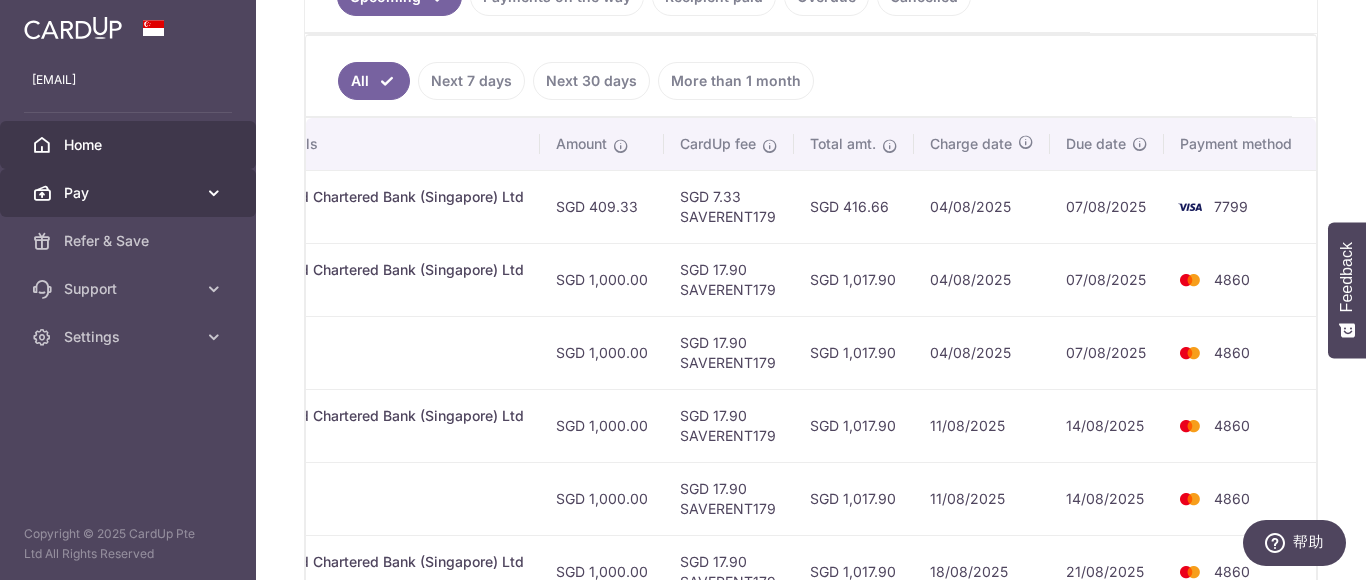 scroll, scrollTop: 0, scrollLeft: 0, axis: both 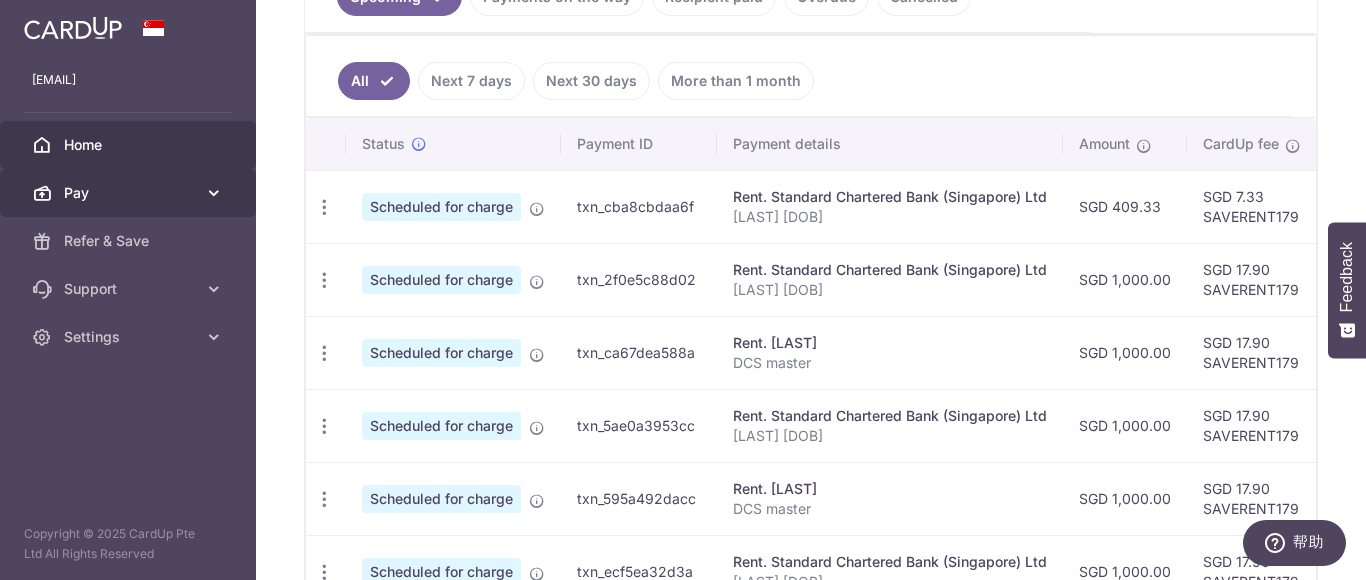 drag, startPoint x: 906, startPoint y: 211, endPoint x: 160, endPoint y: 197, distance: 746.13135 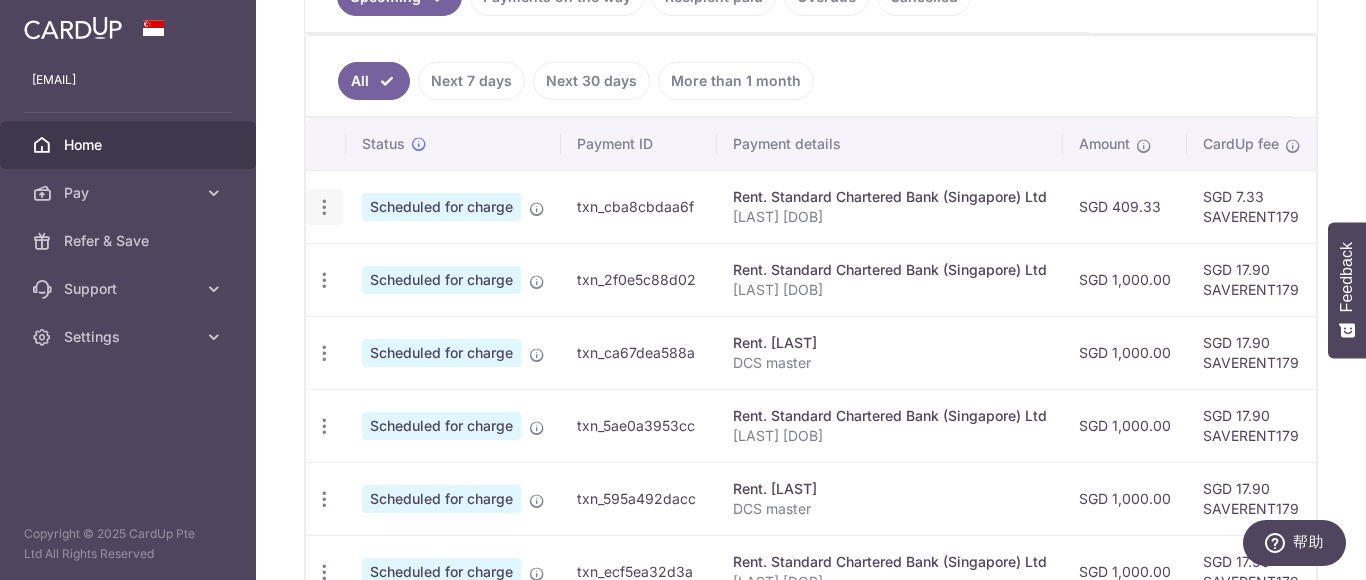 click at bounding box center (324, 207) 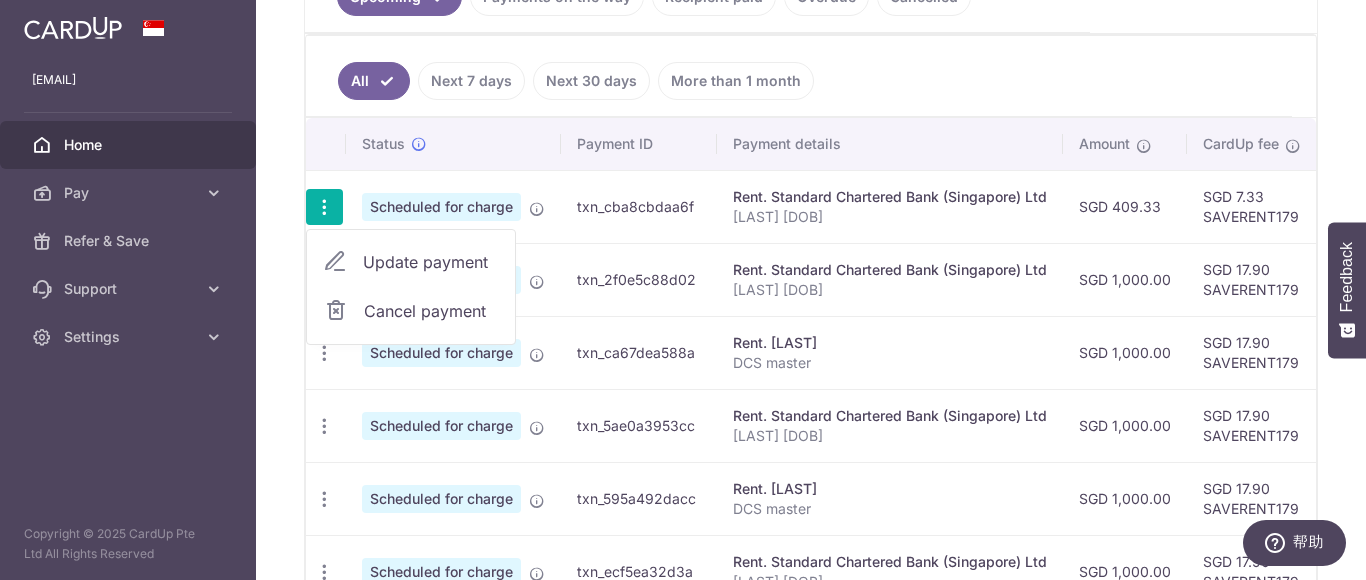 click on "Update payment" at bounding box center (431, 262) 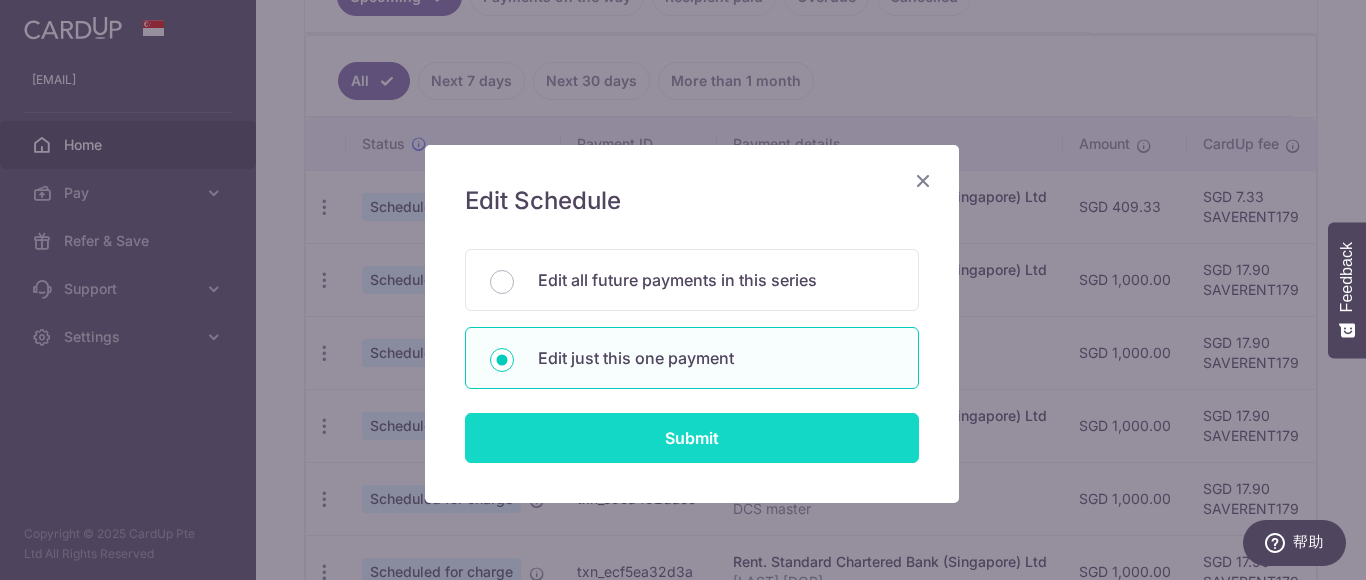 click on "Submit" at bounding box center [692, 438] 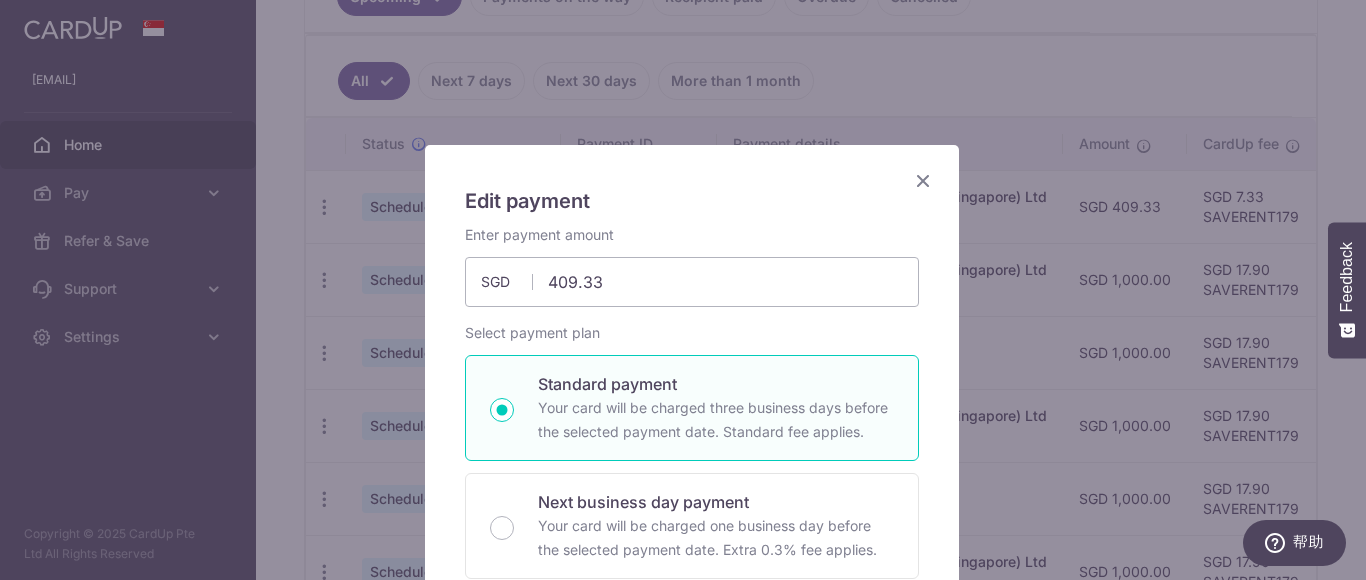 type on "SAVERENT179" 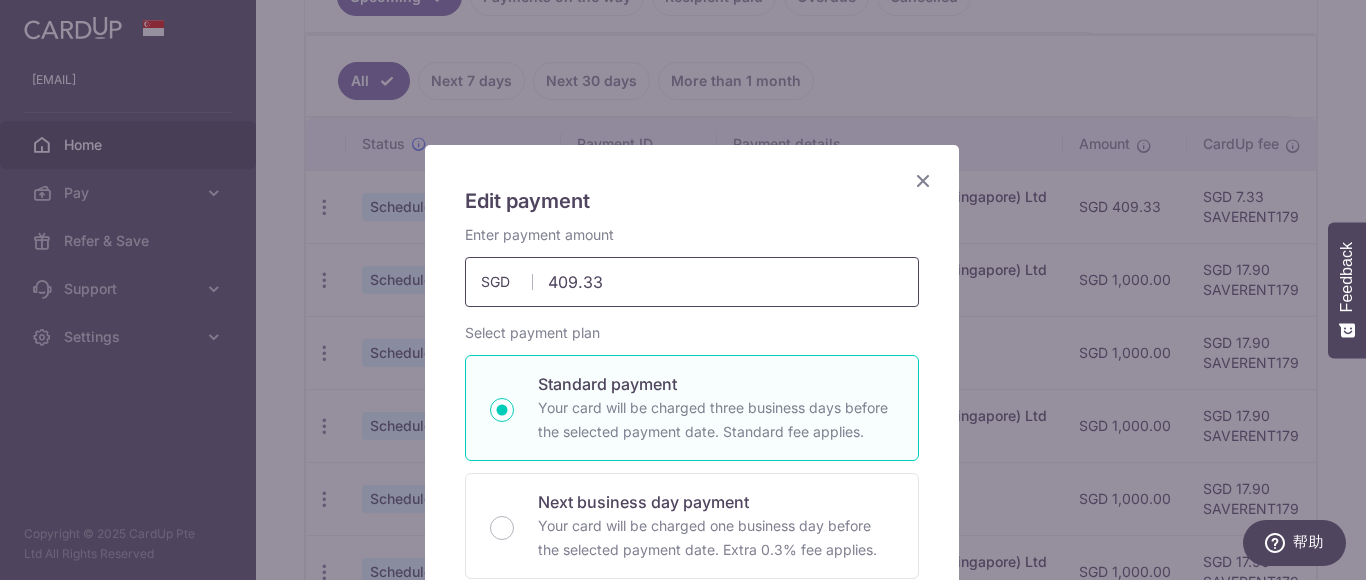 click on "409.33" at bounding box center (692, 282) 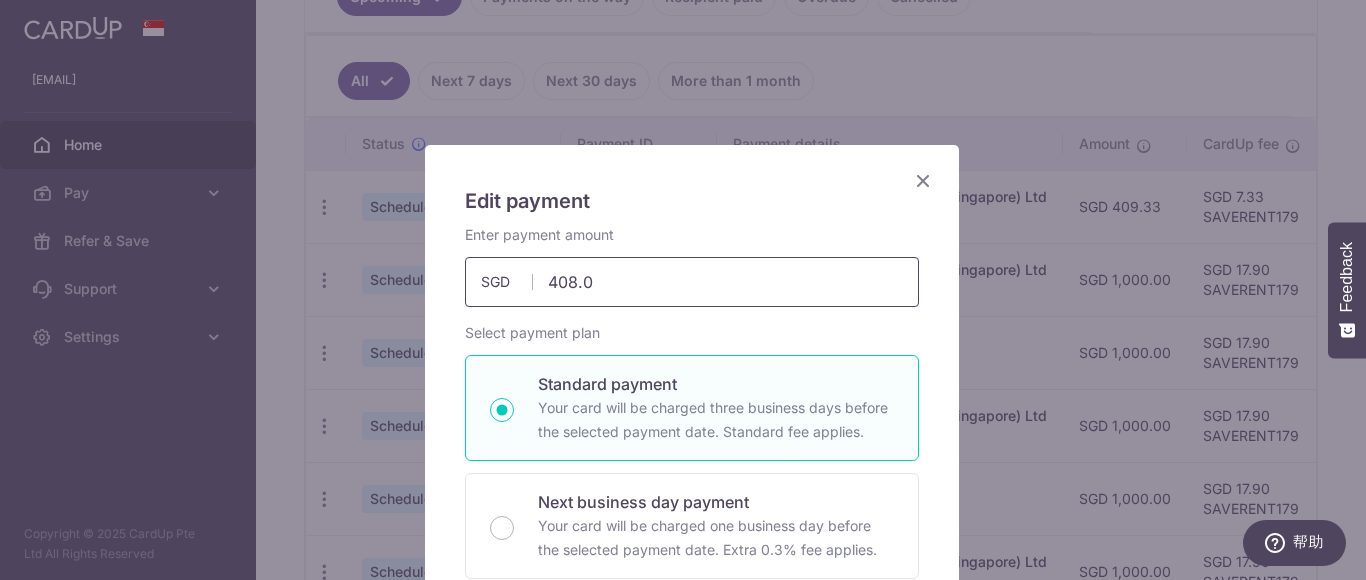 type on "408.05" 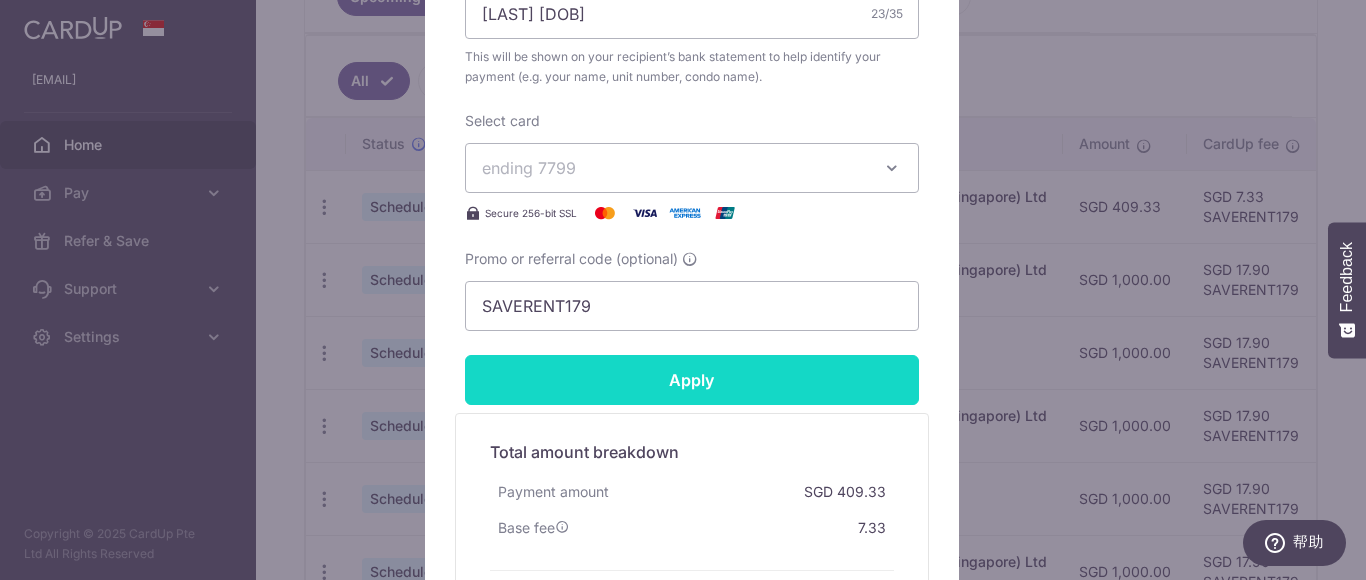 scroll, scrollTop: 900, scrollLeft: 0, axis: vertical 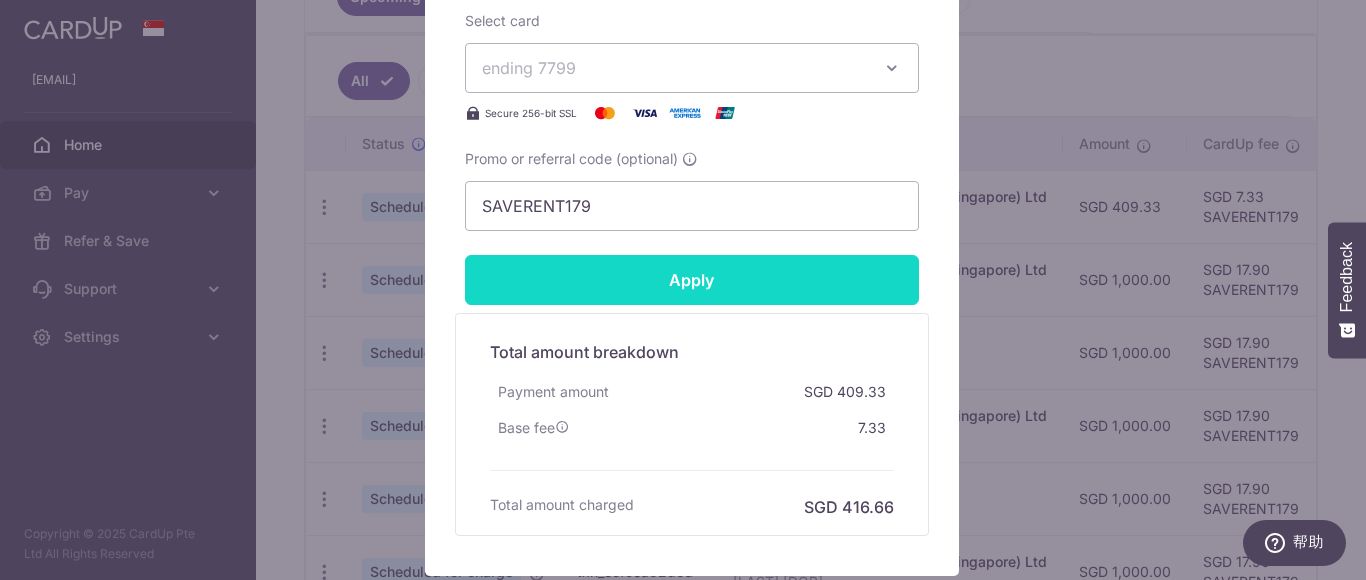 click on "Apply" at bounding box center [692, 280] 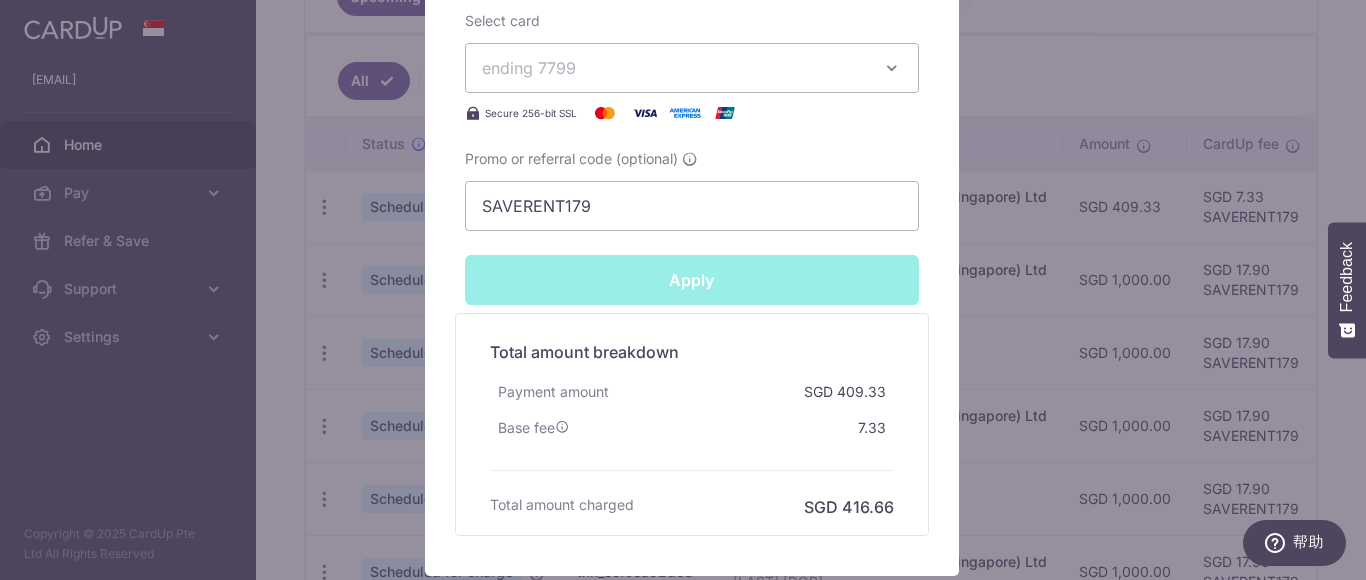 type on "Successfully Applied" 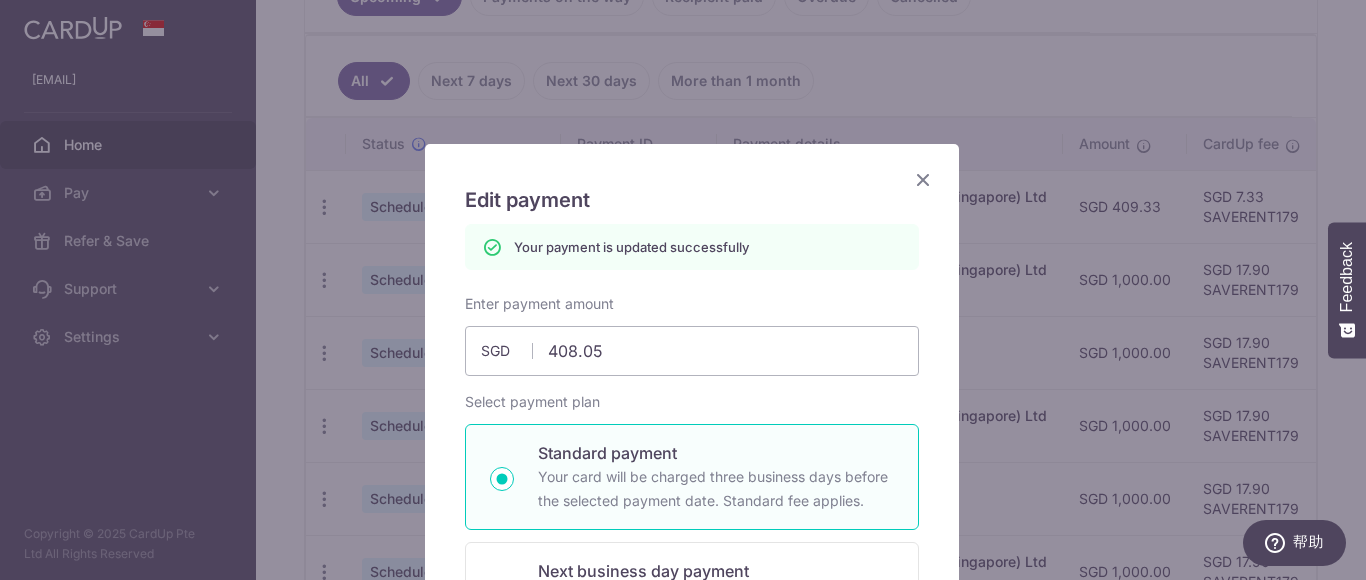 scroll, scrollTop: 0, scrollLeft: 0, axis: both 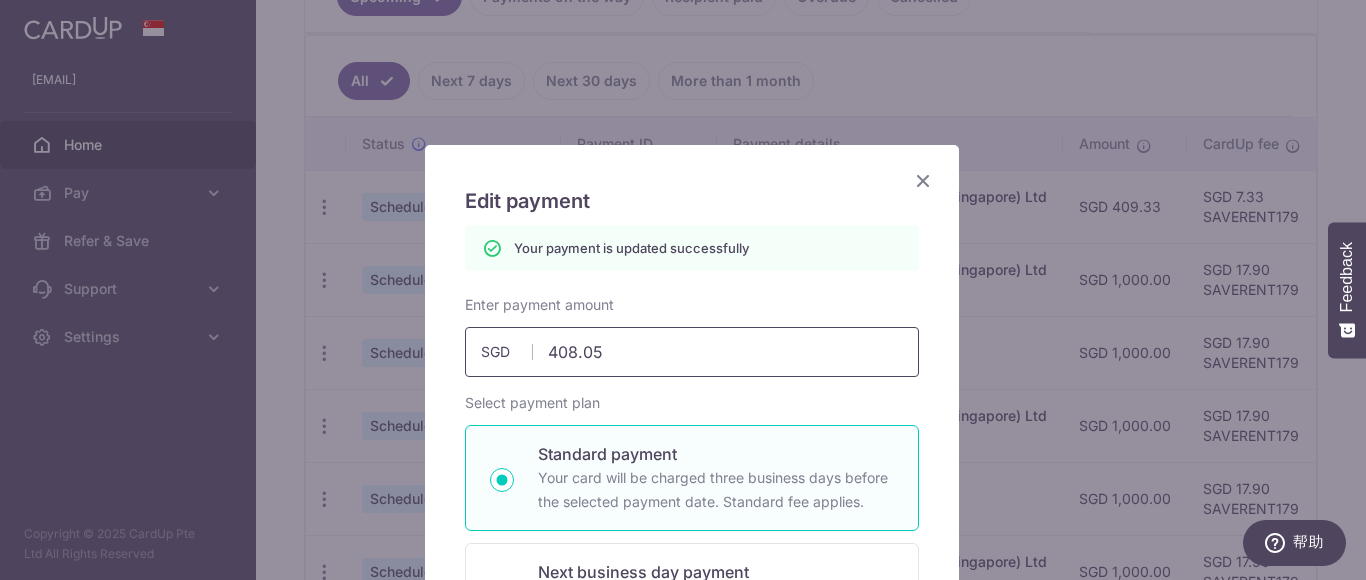 click on "408.05" at bounding box center [692, 352] 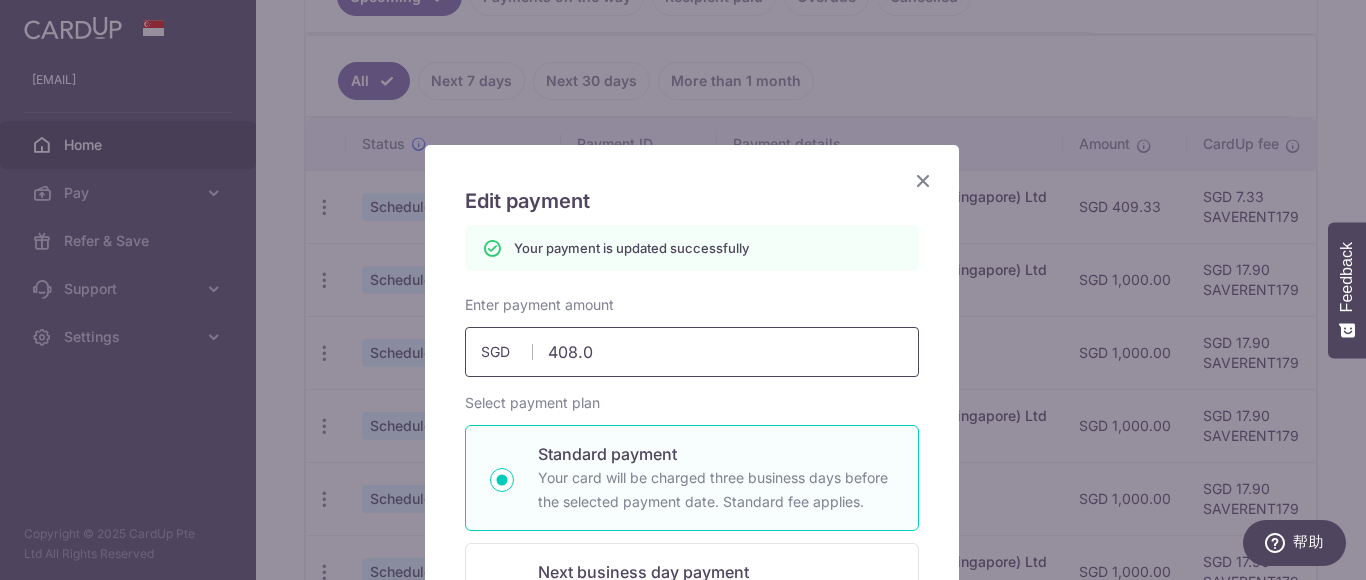type on "408.06" 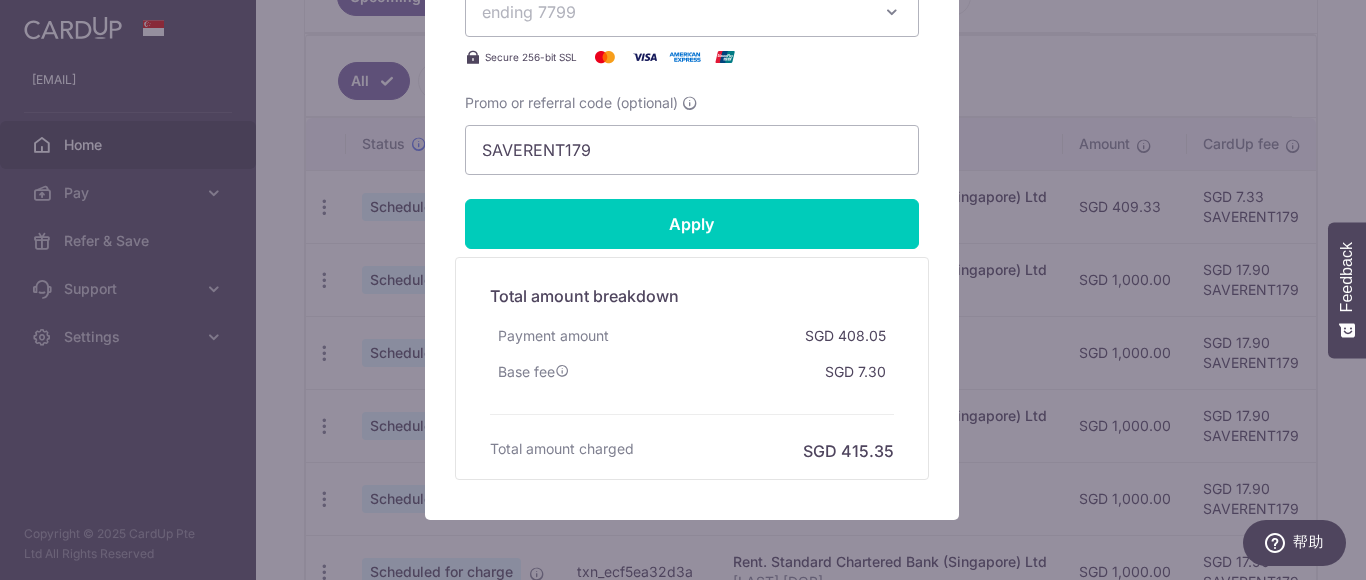 scroll, scrollTop: 1000, scrollLeft: 0, axis: vertical 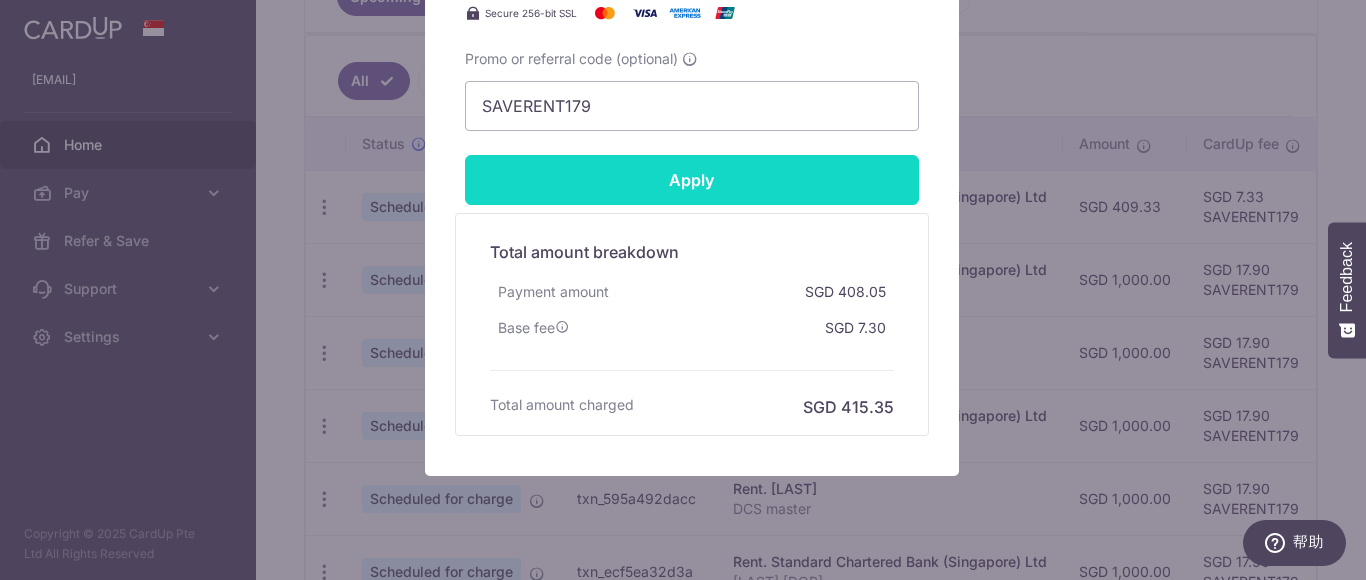 click on "Apply" at bounding box center [692, 180] 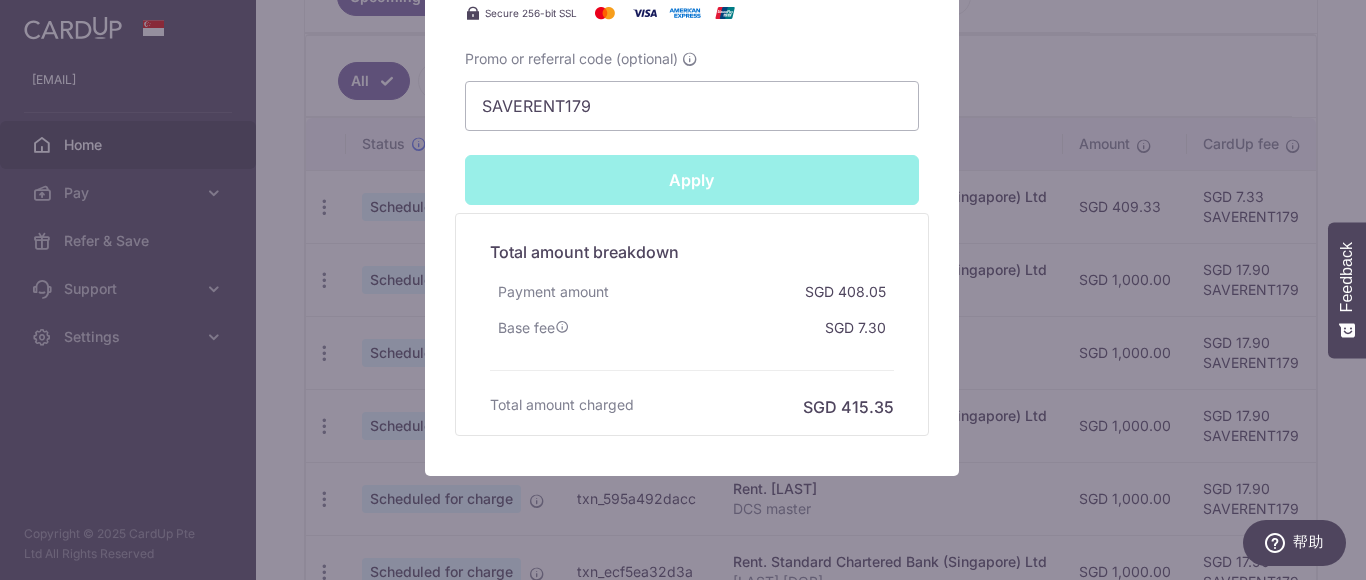 type on "Successfully Applied" 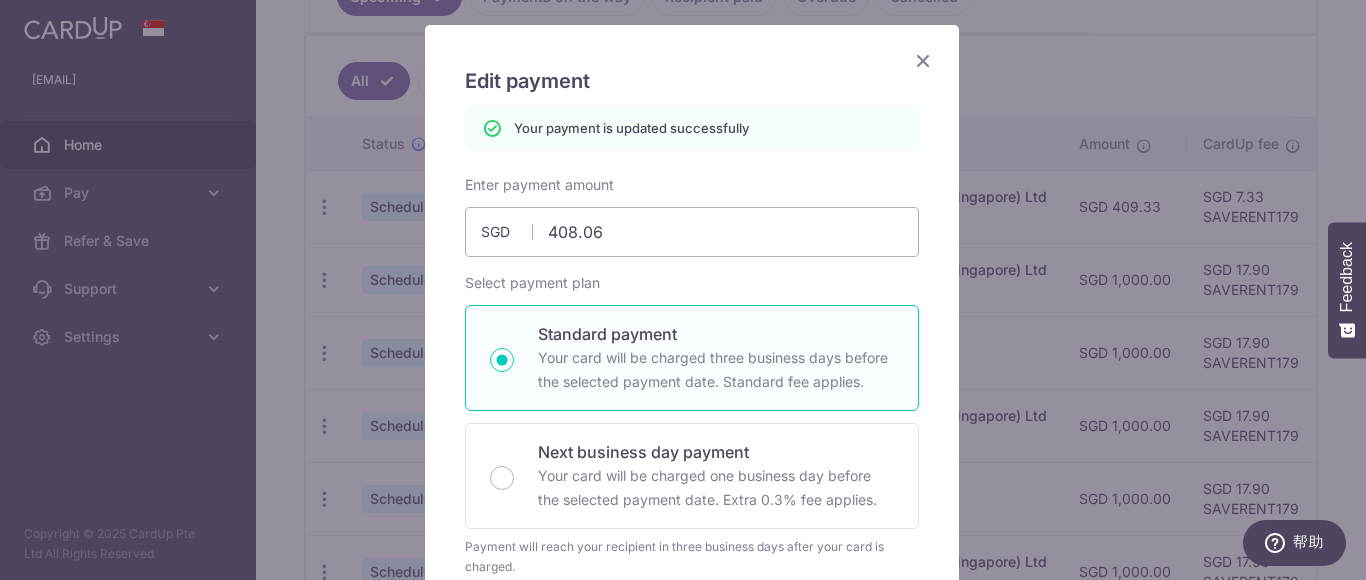 scroll, scrollTop: 0, scrollLeft: 0, axis: both 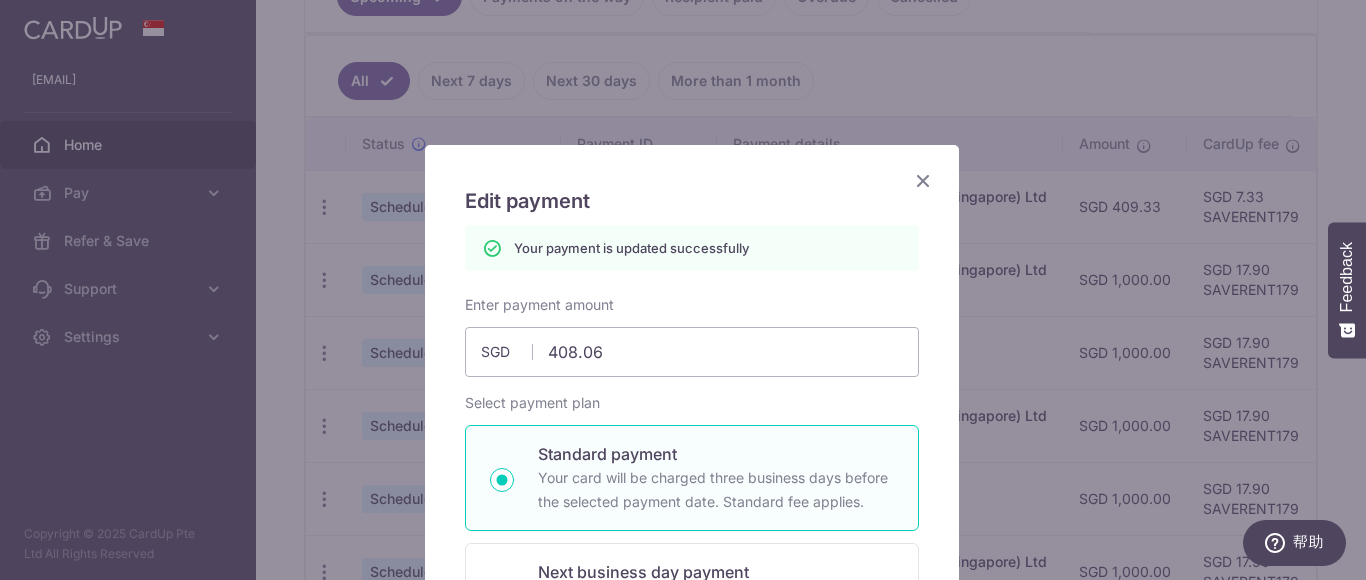 click at bounding box center [923, 180] 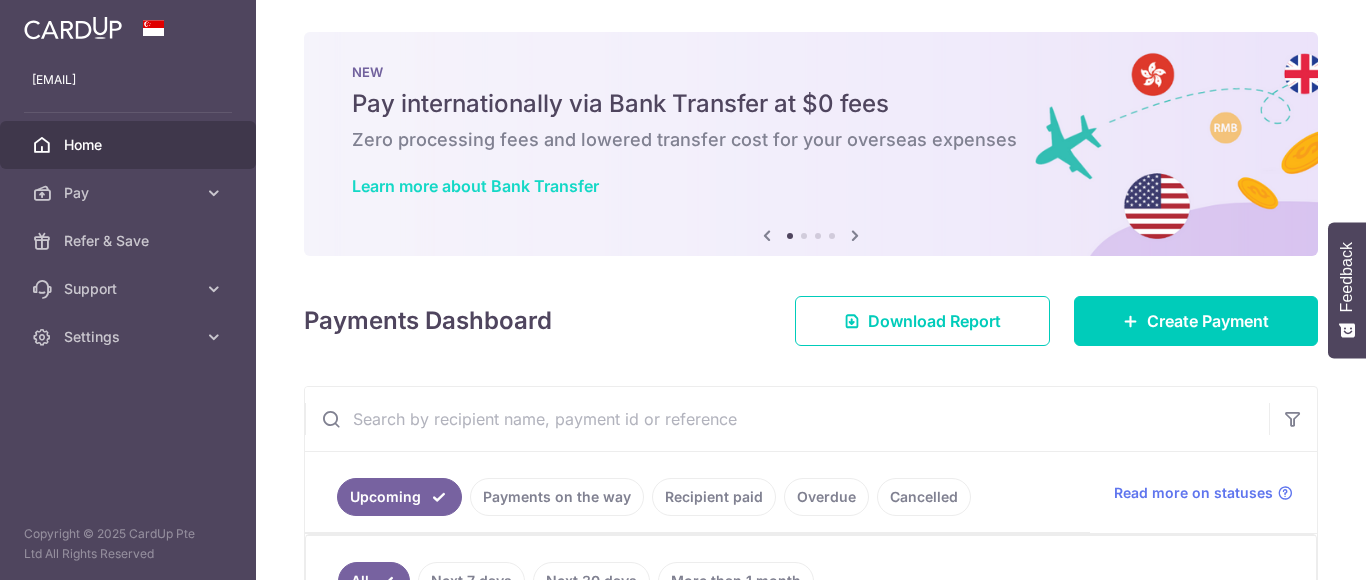 scroll, scrollTop: 0, scrollLeft: 0, axis: both 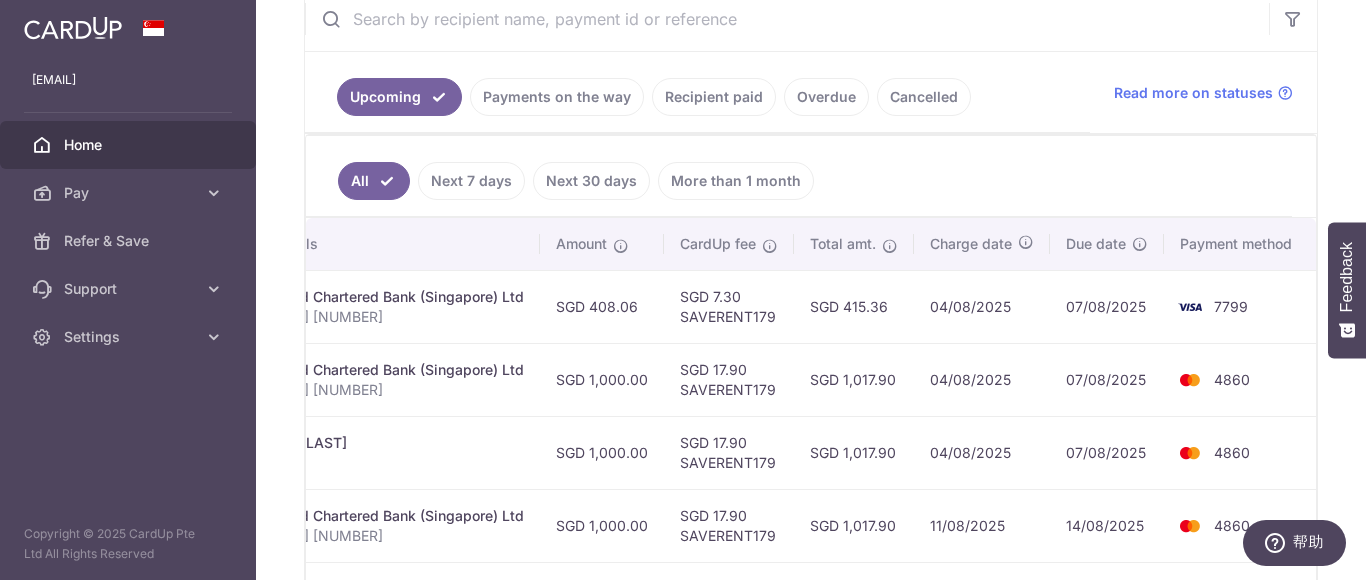 drag, startPoint x: 1013, startPoint y: 298, endPoint x: 1322, endPoint y: 328, distance: 310.45288 